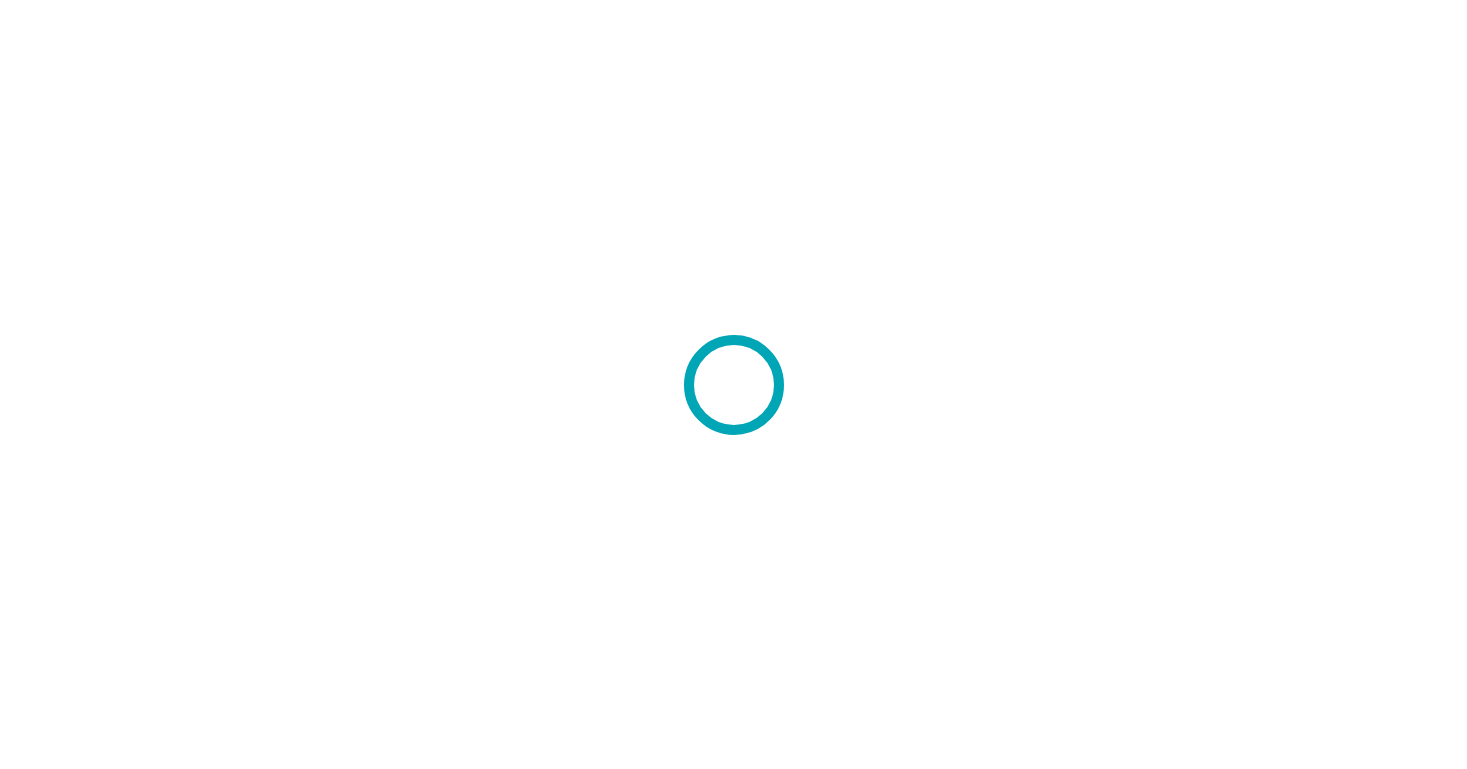 scroll, scrollTop: 0, scrollLeft: 0, axis: both 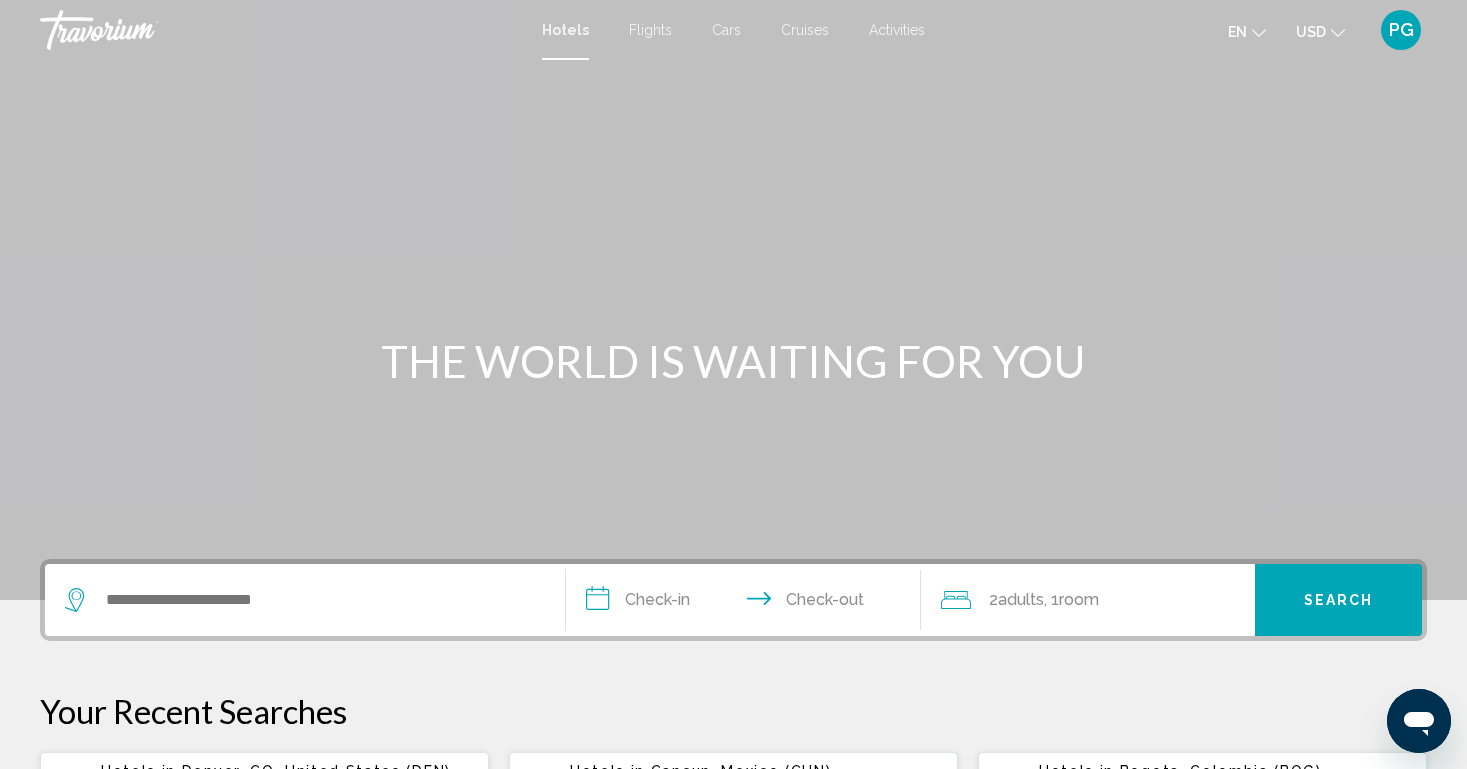 click at bounding box center (305, 600) 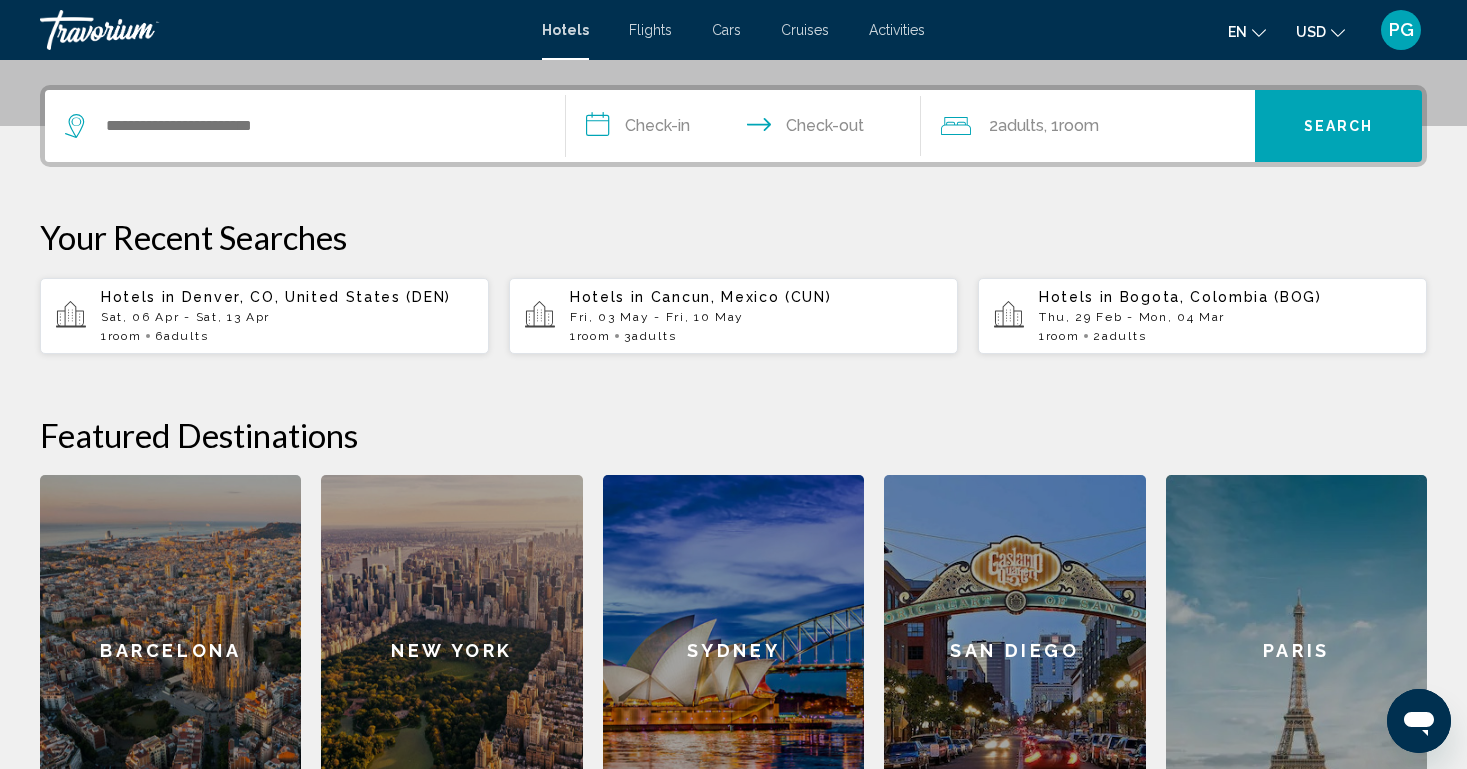 scroll, scrollTop: 494, scrollLeft: 0, axis: vertical 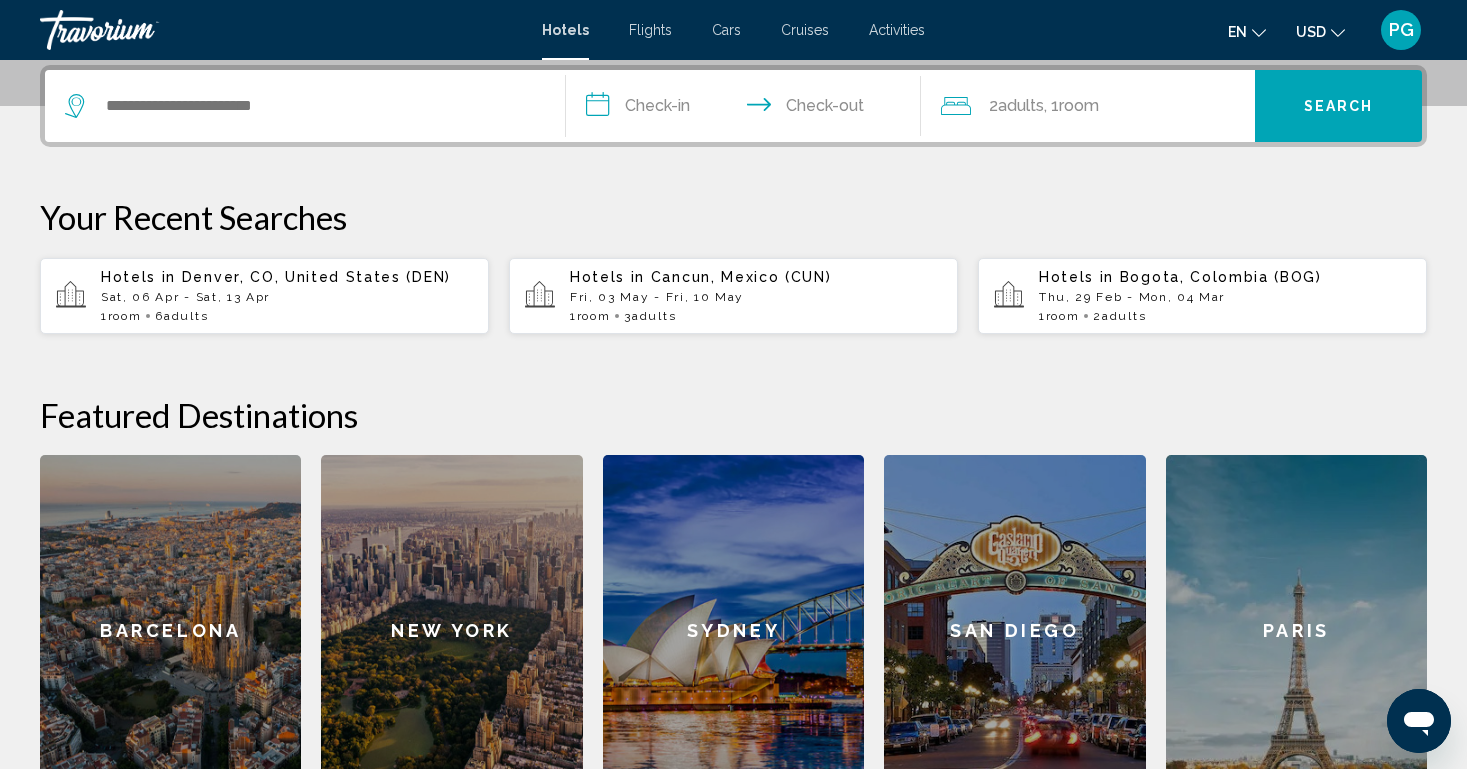 click at bounding box center (305, 106) 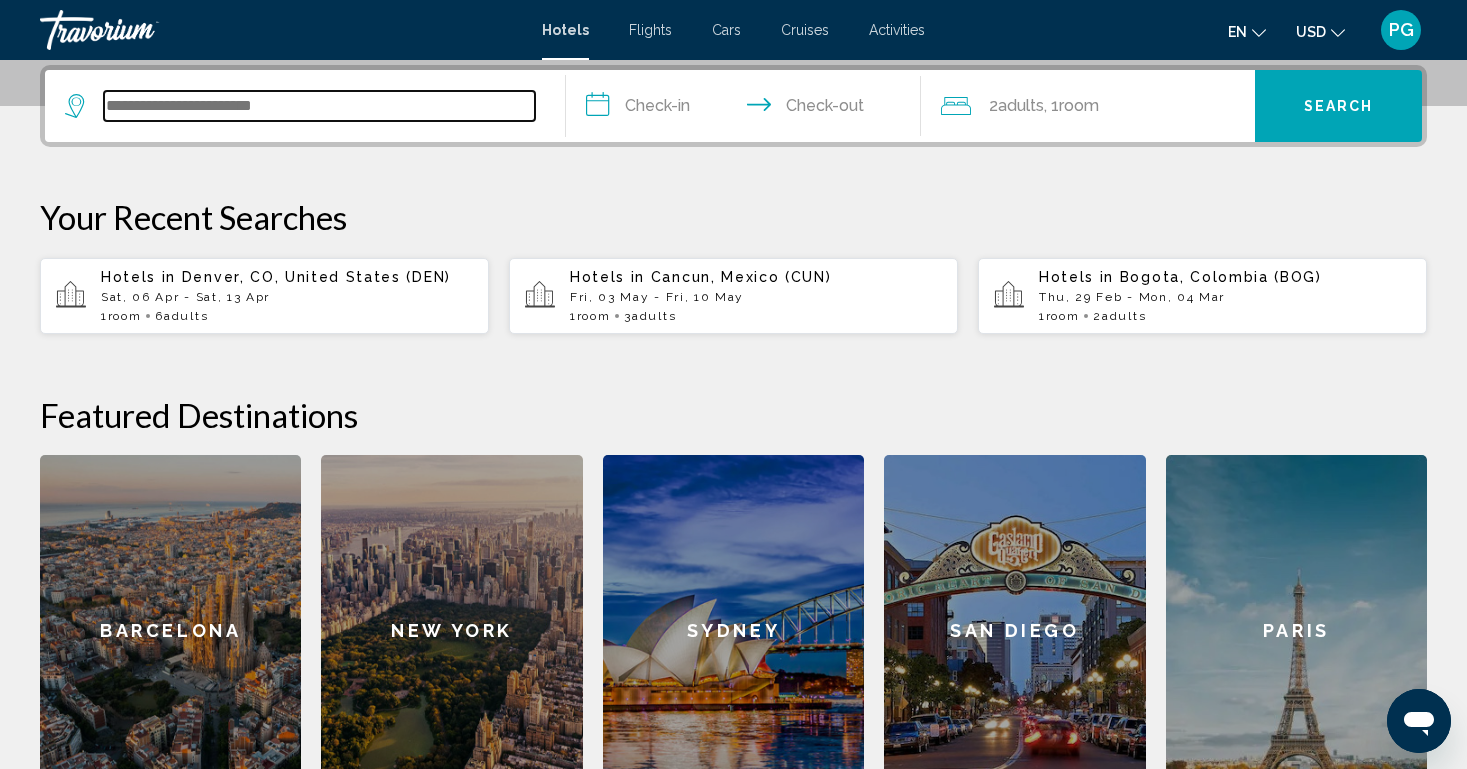 click at bounding box center (319, 106) 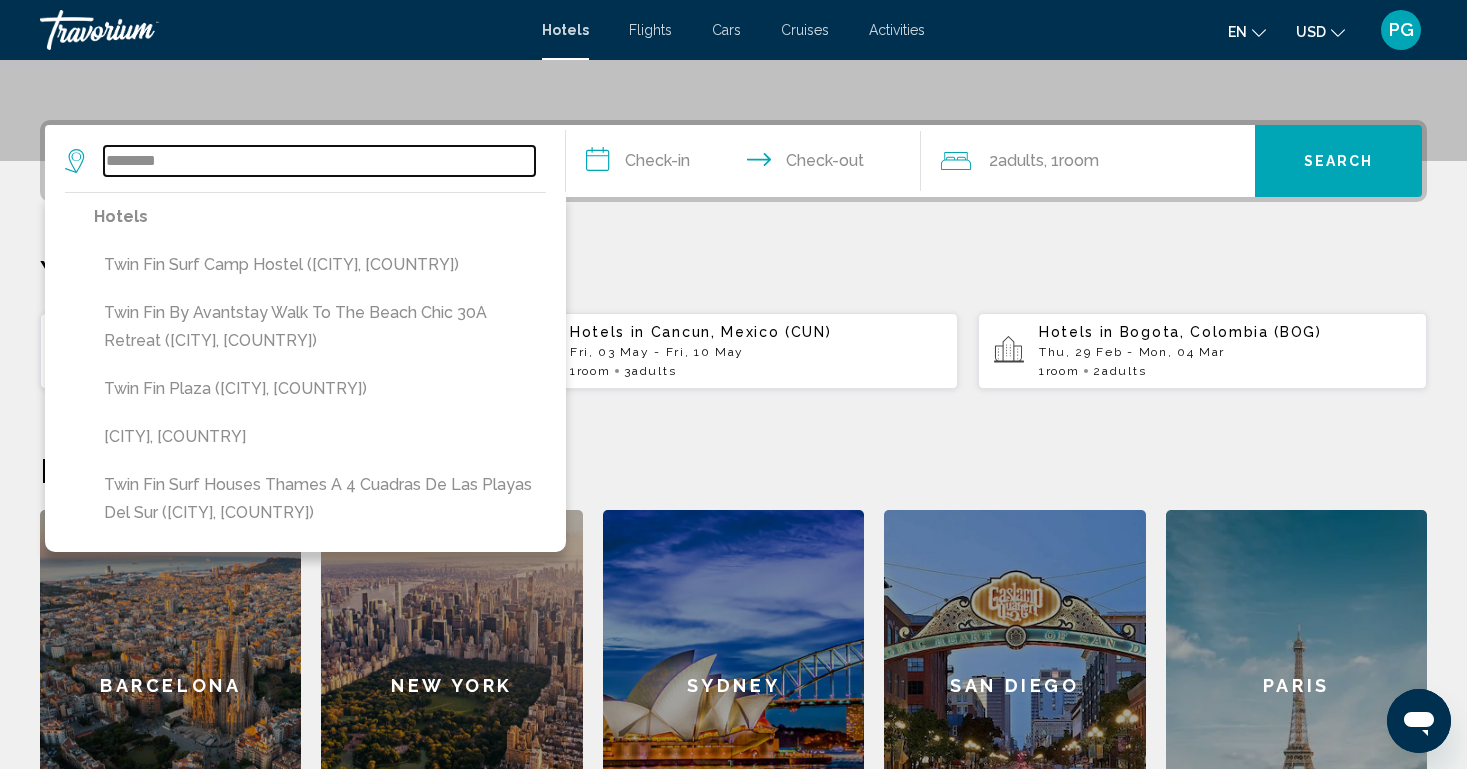 scroll, scrollTop: 434, scrollLeft: 0, axis: vertical 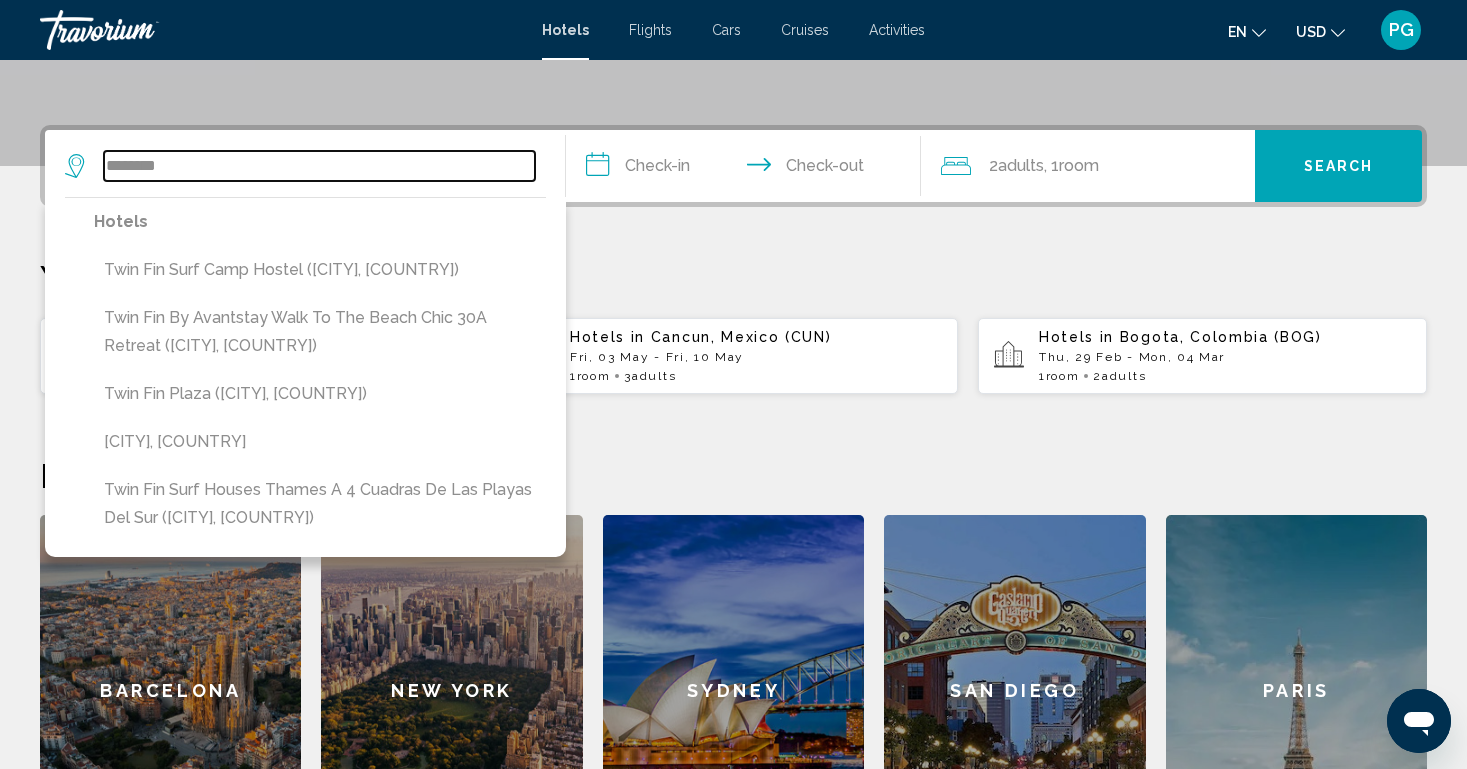 drag, startPoint x: 194, startPoint y: 164, endPoint x: 26, endPoint y: 164, distance: 168 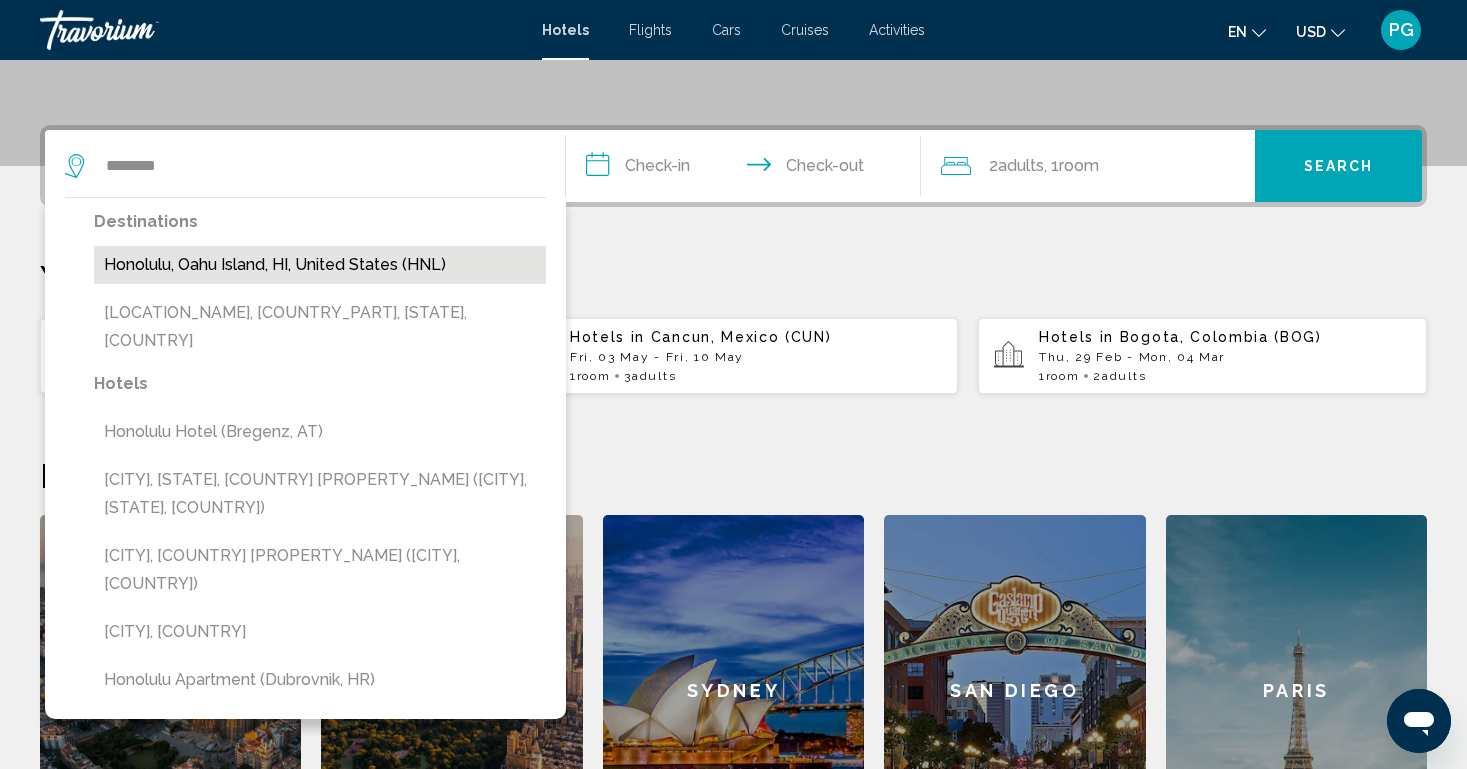 click on "Honolulu, Oahu Island, HI, United States (HNL)" at bounding box center (320, 265) 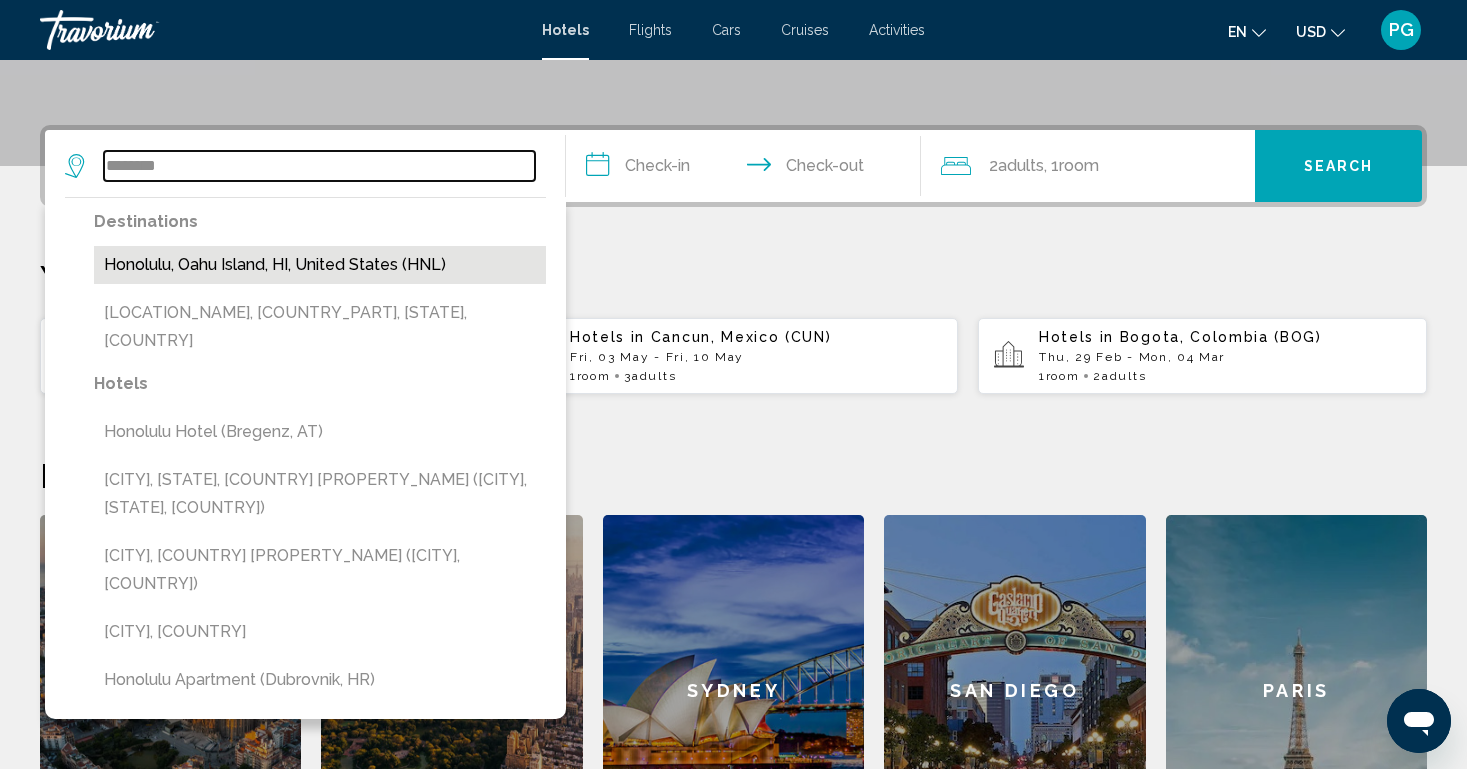 type on "**********" 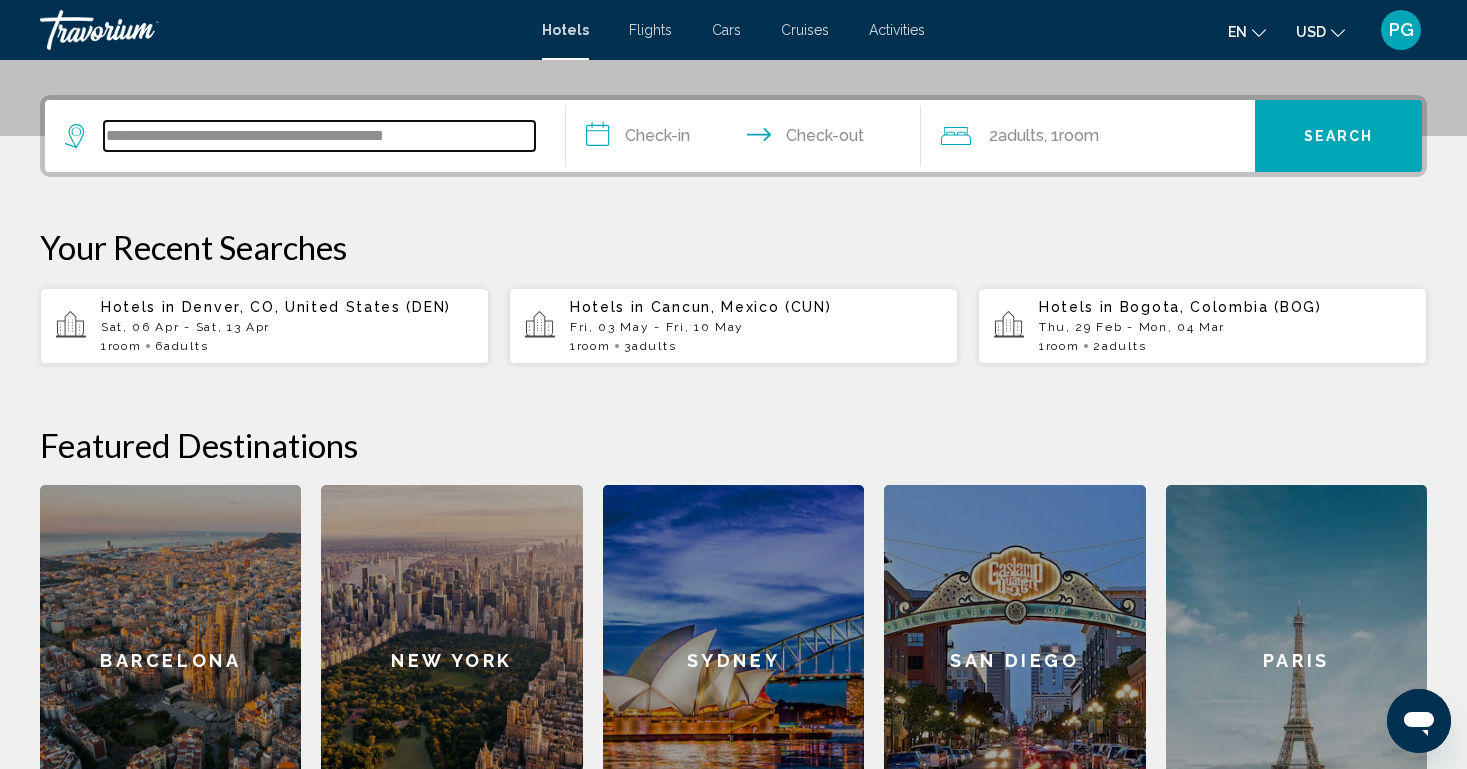 scroll, scrollTop: 494, scrollLeft: 0, axis: vertical 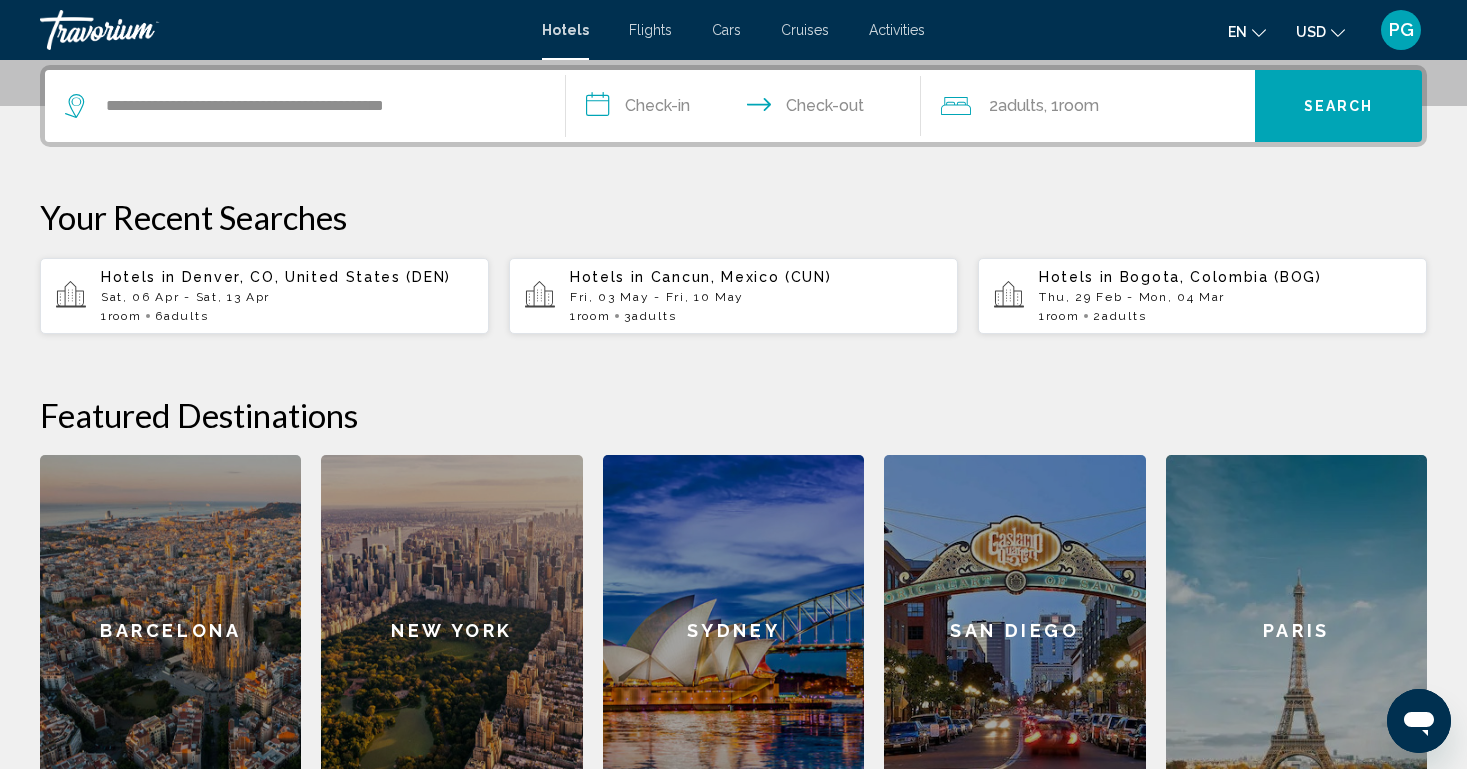 click on "**********" at bounding box center [747, 109] 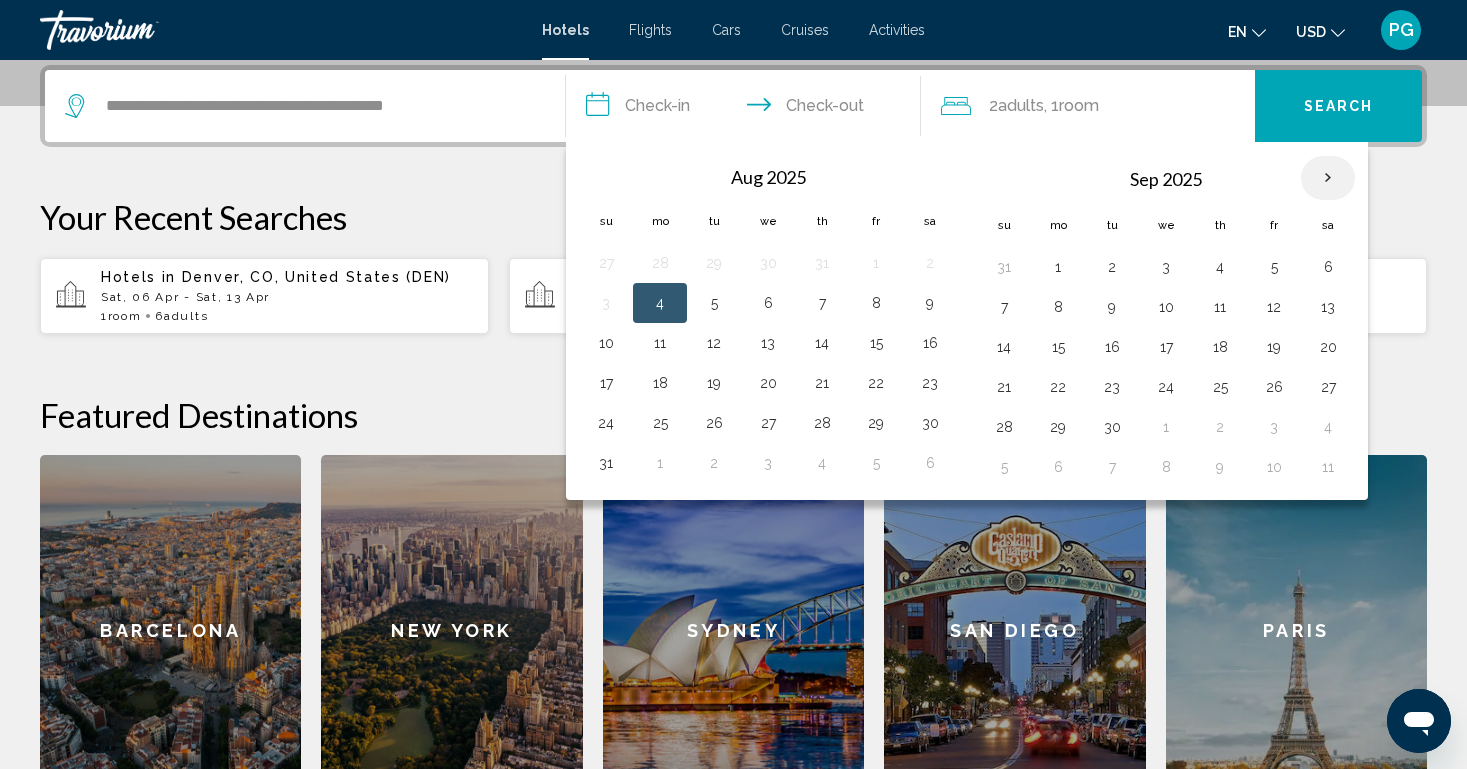 click at bounding box center [1328, 178] 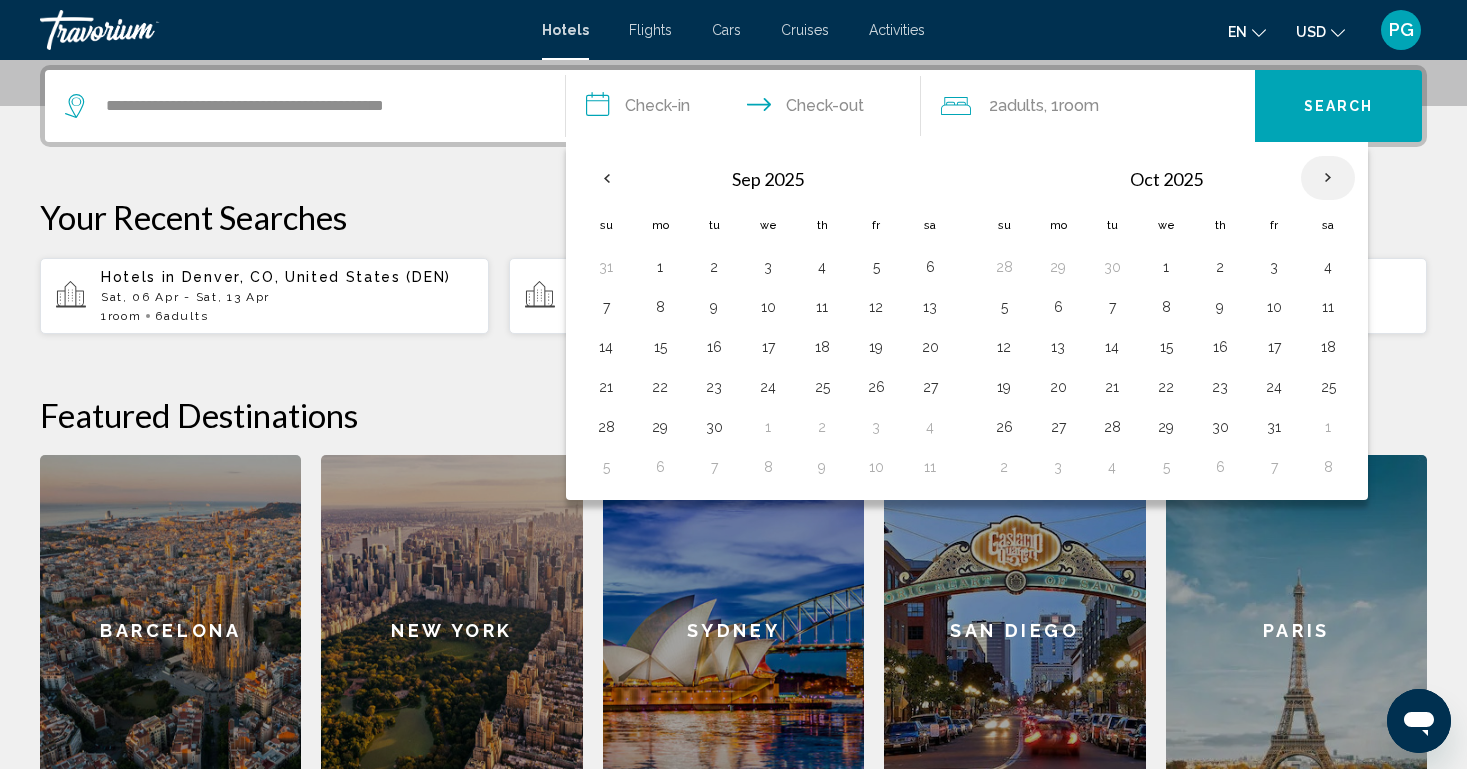 click at bounding box center [1328, 178] 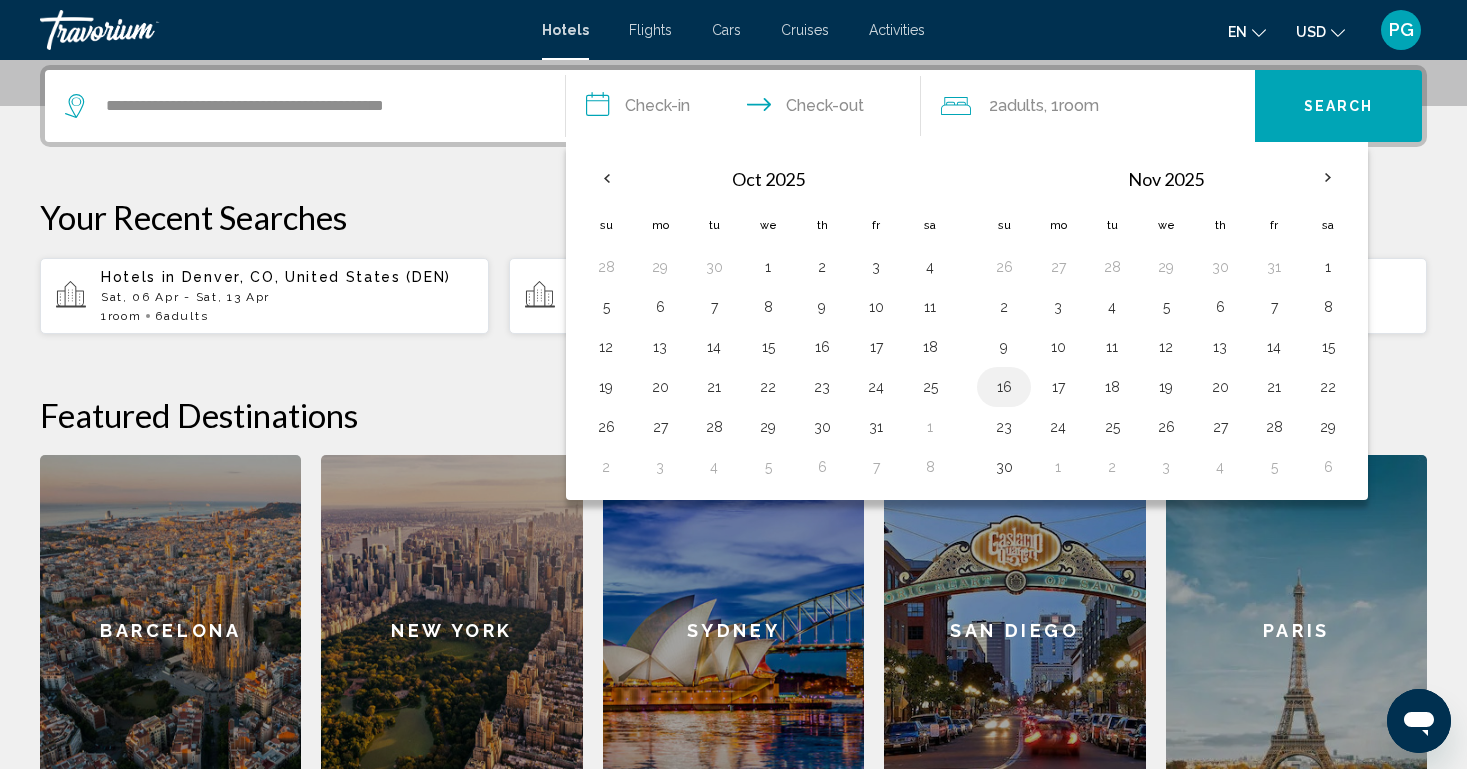 click on "16" at bounding box center (1004, 387) 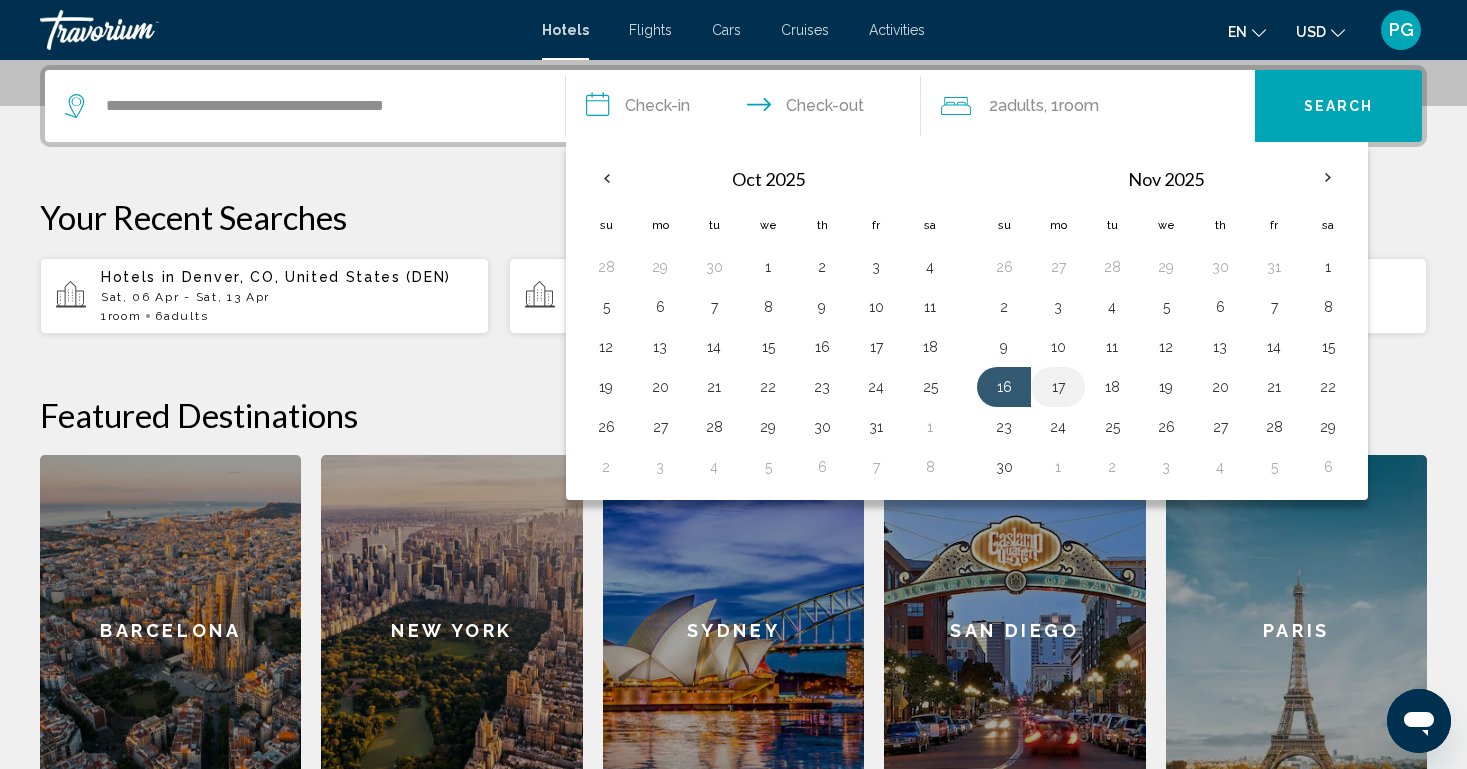 click on "17" at bounding box center [1058, 387] 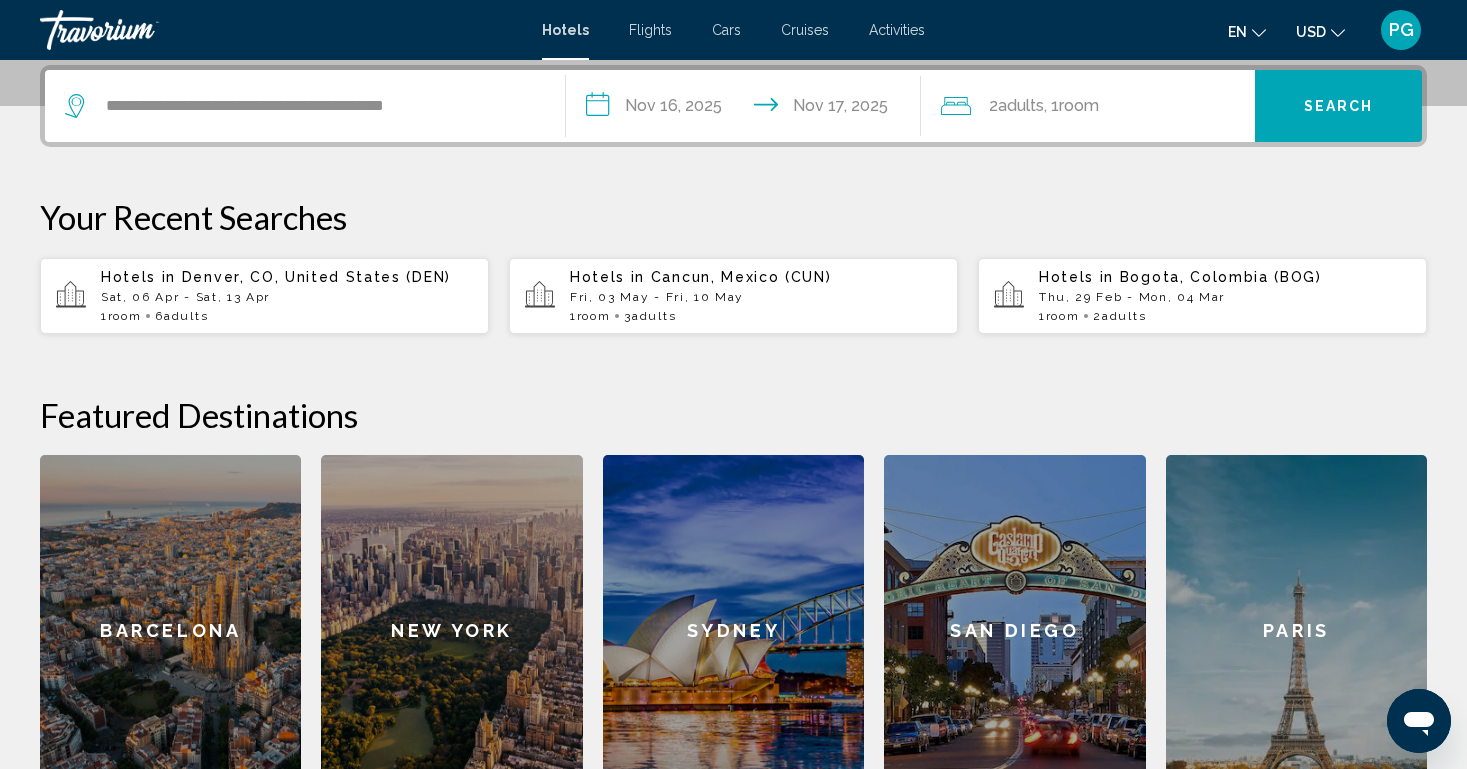 click on "Adults" 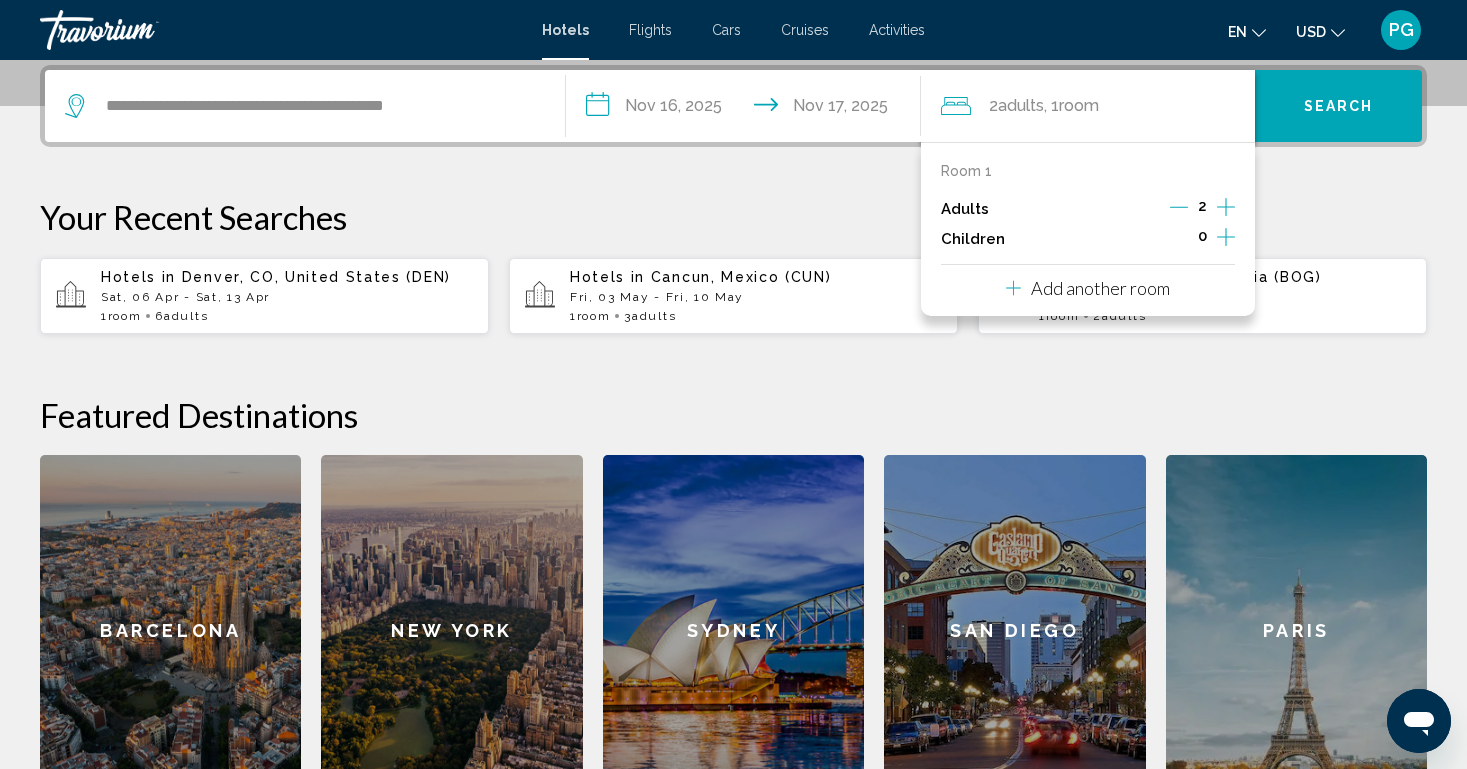 click 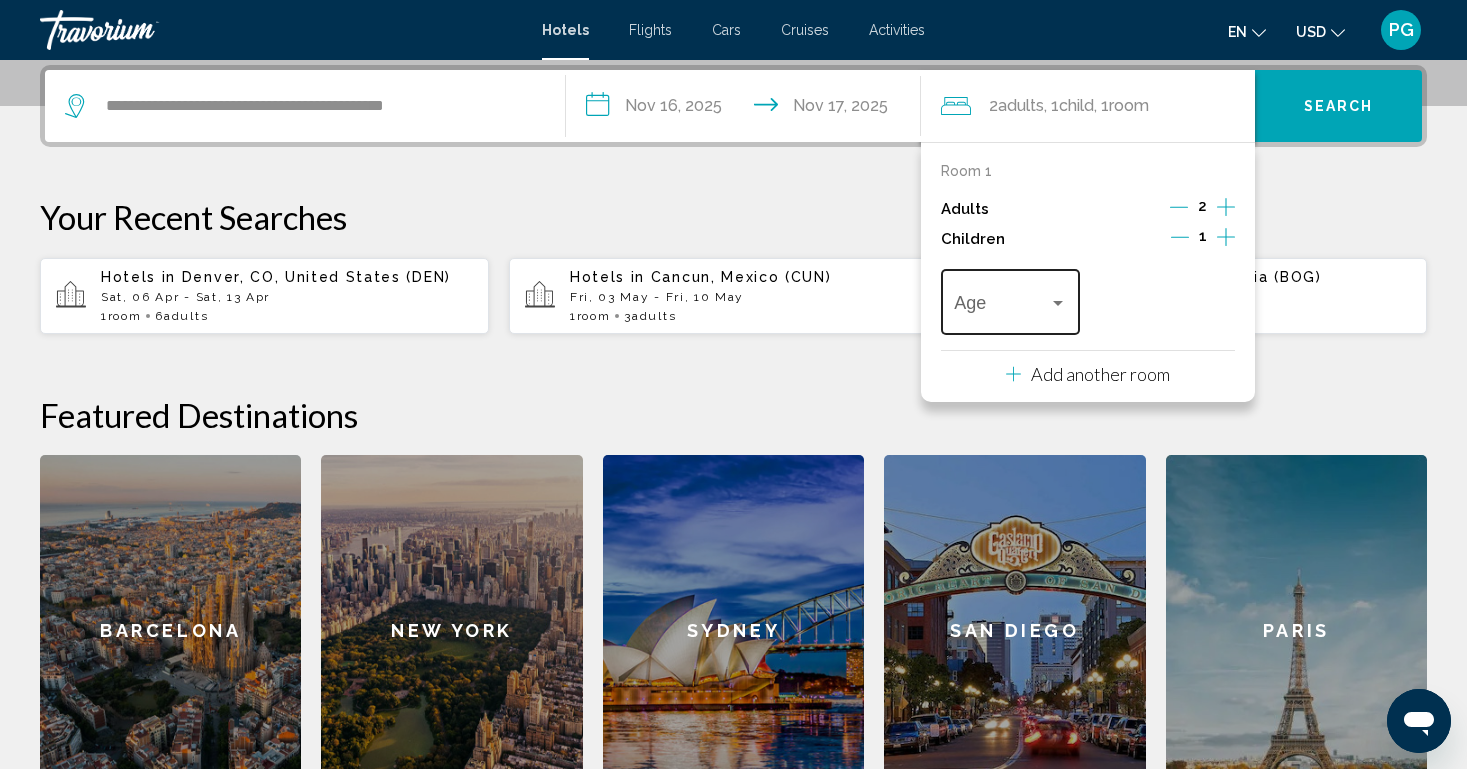 click on "Age" at bounding box center (1010, 299) 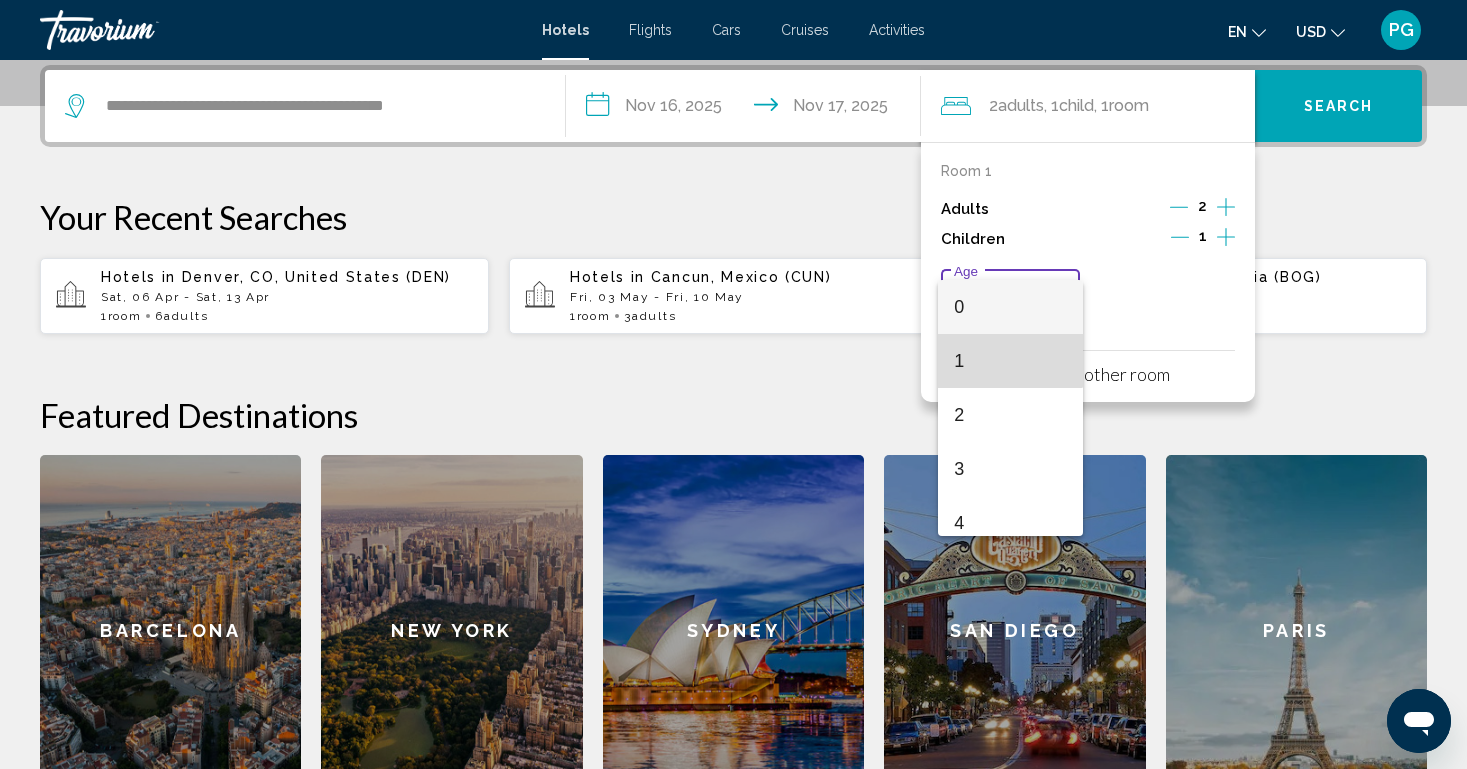 click on "1" at bounding box center [1010, 361] 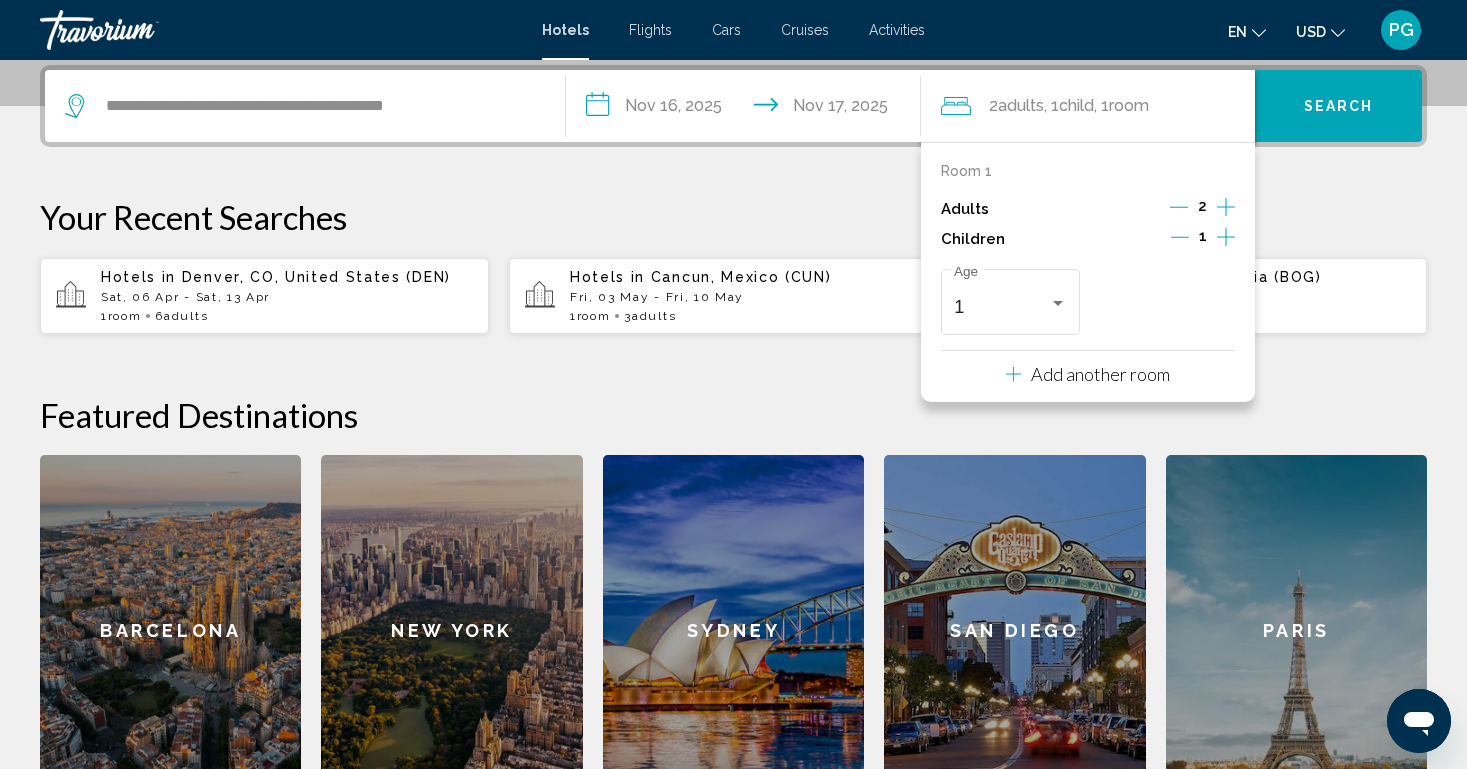 click 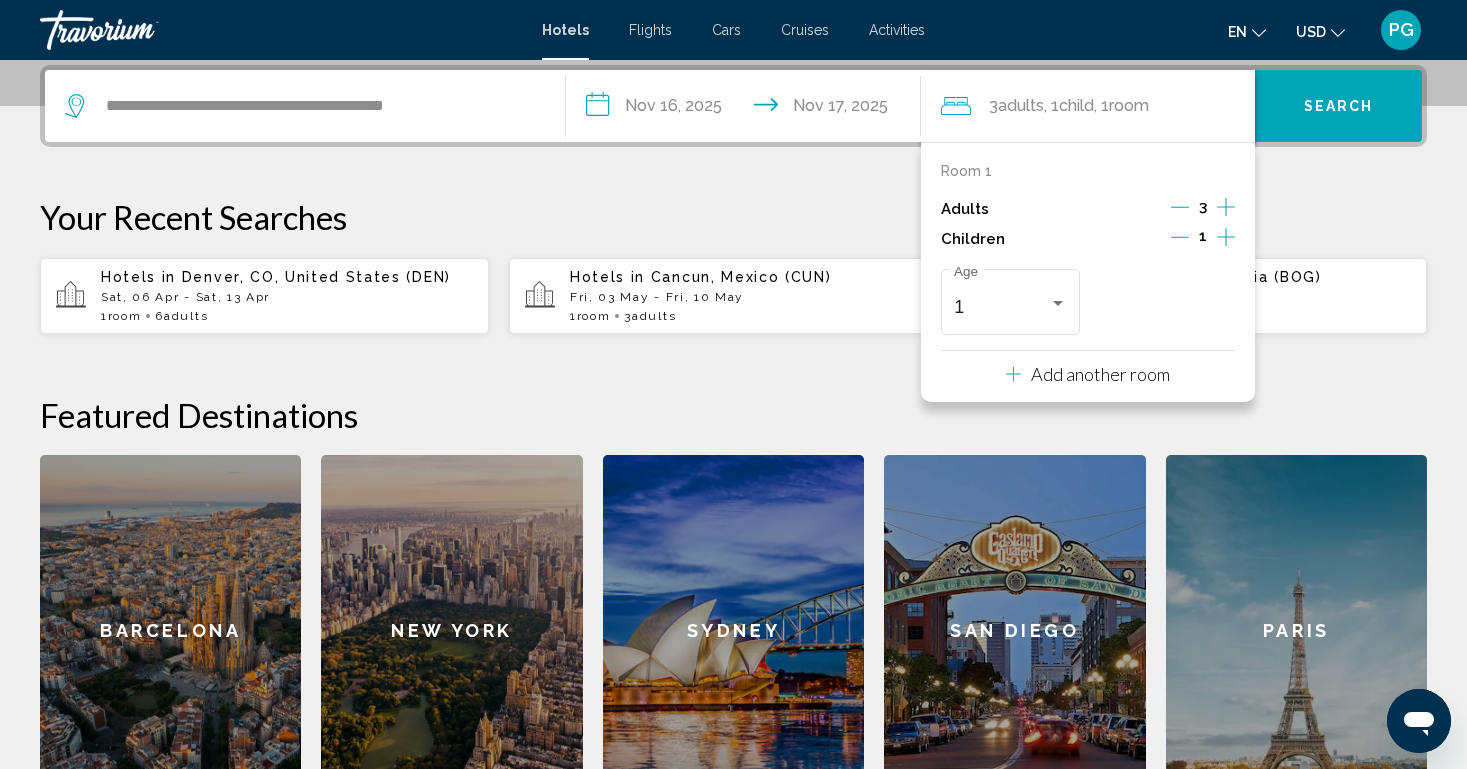 click 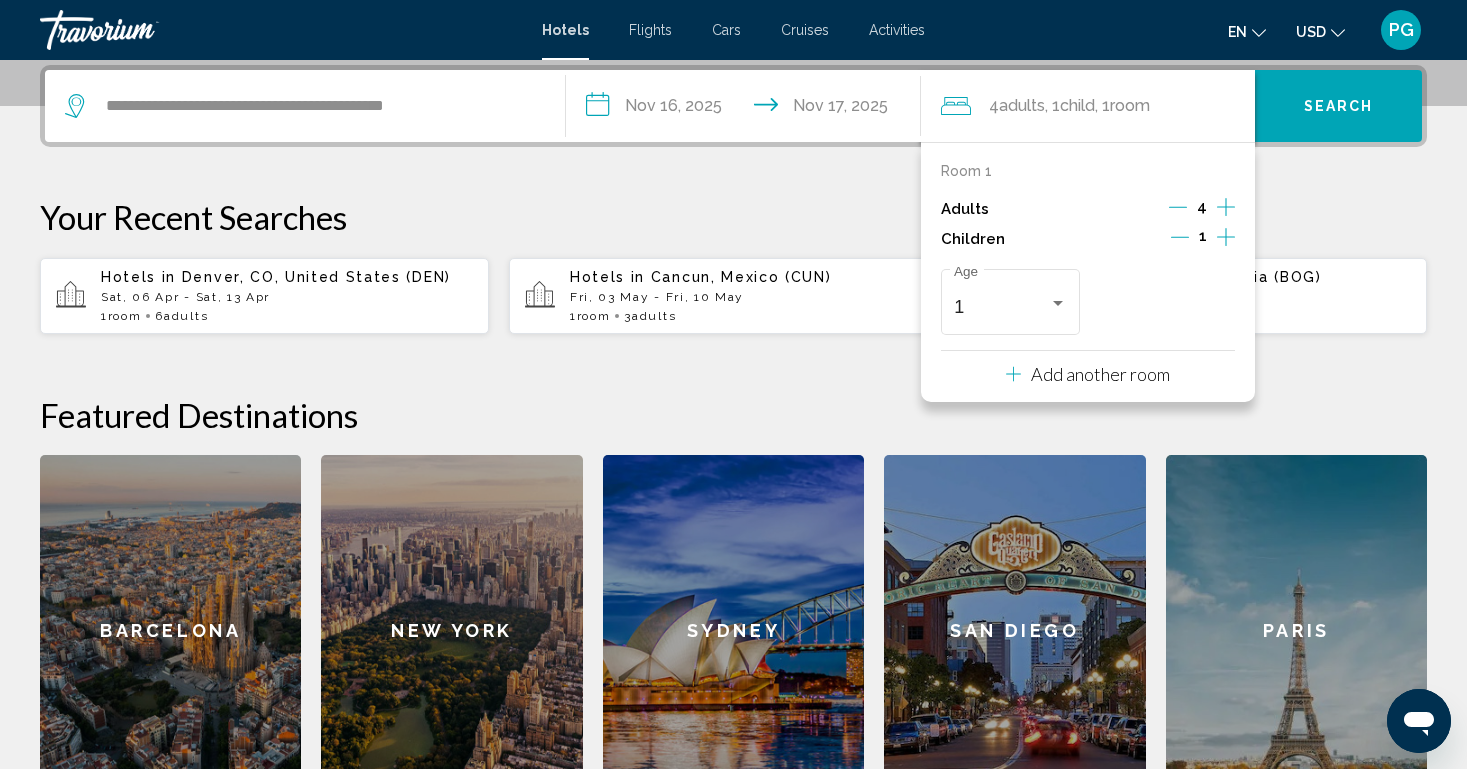 click 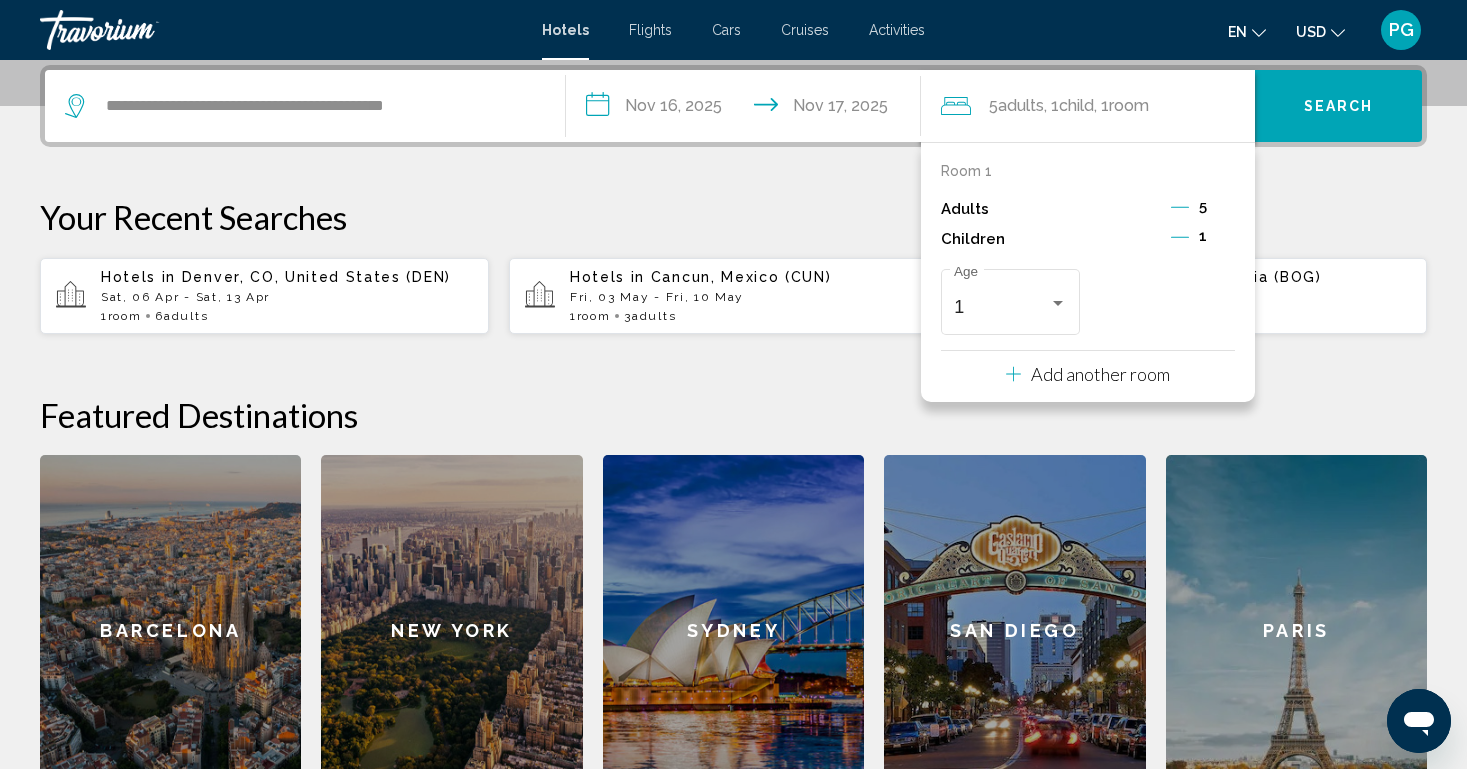 click 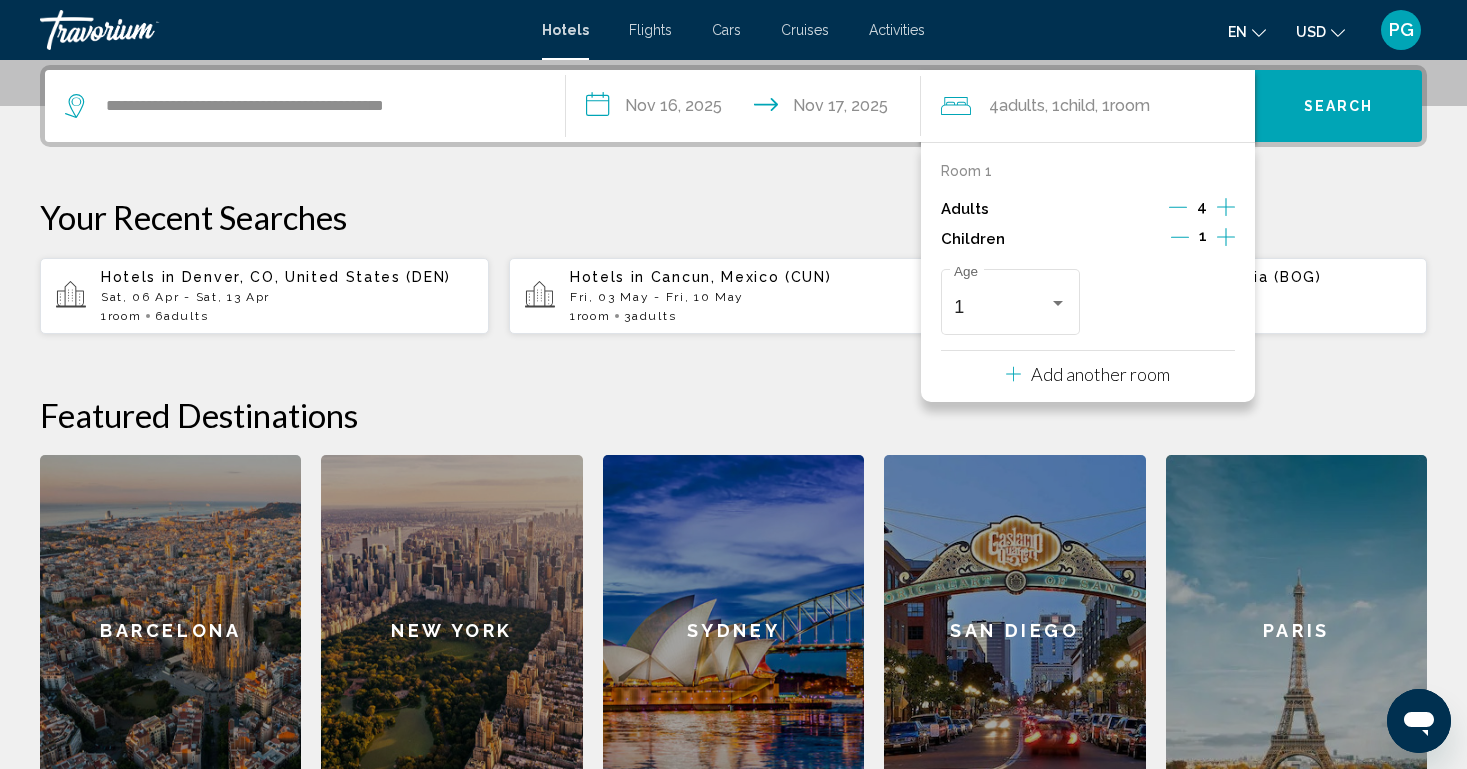 click 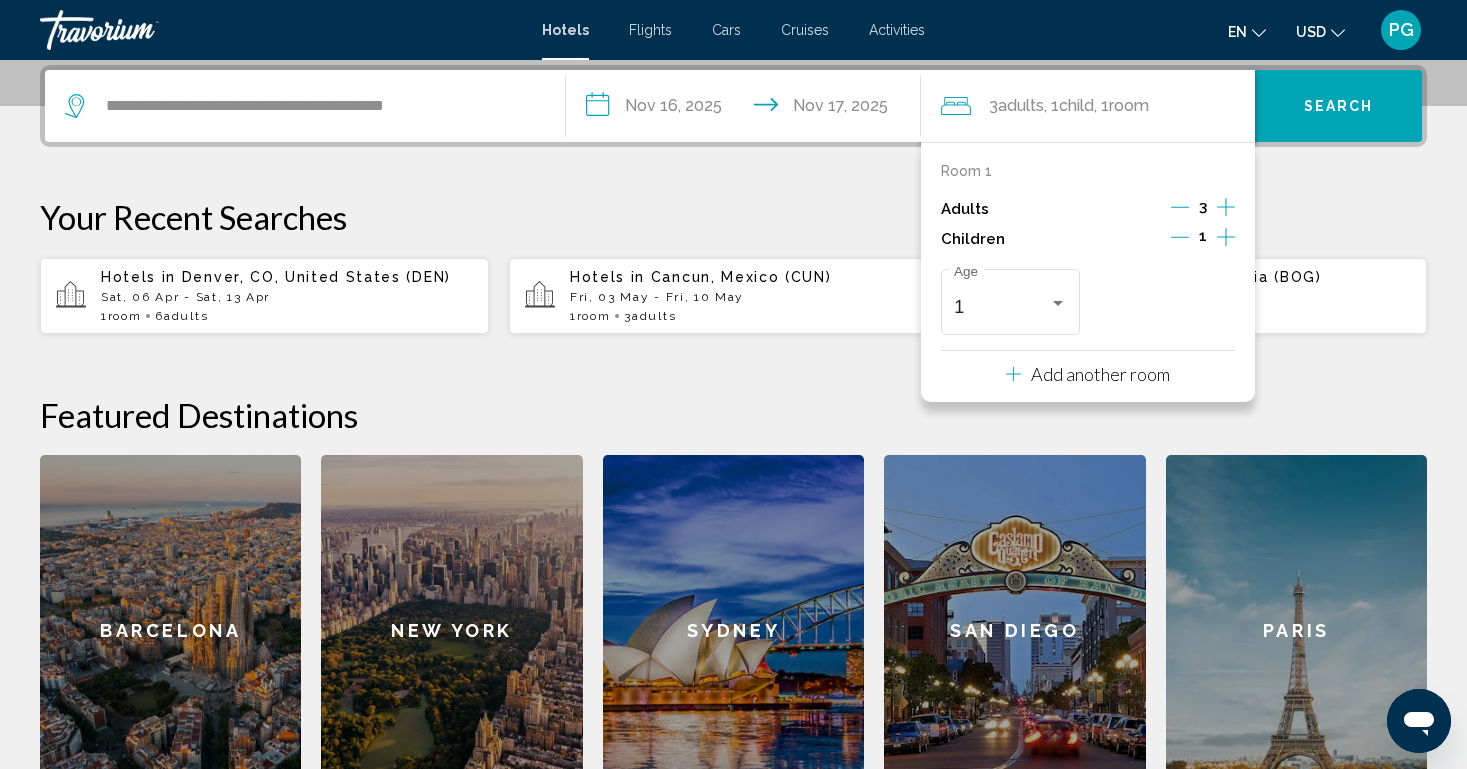 click 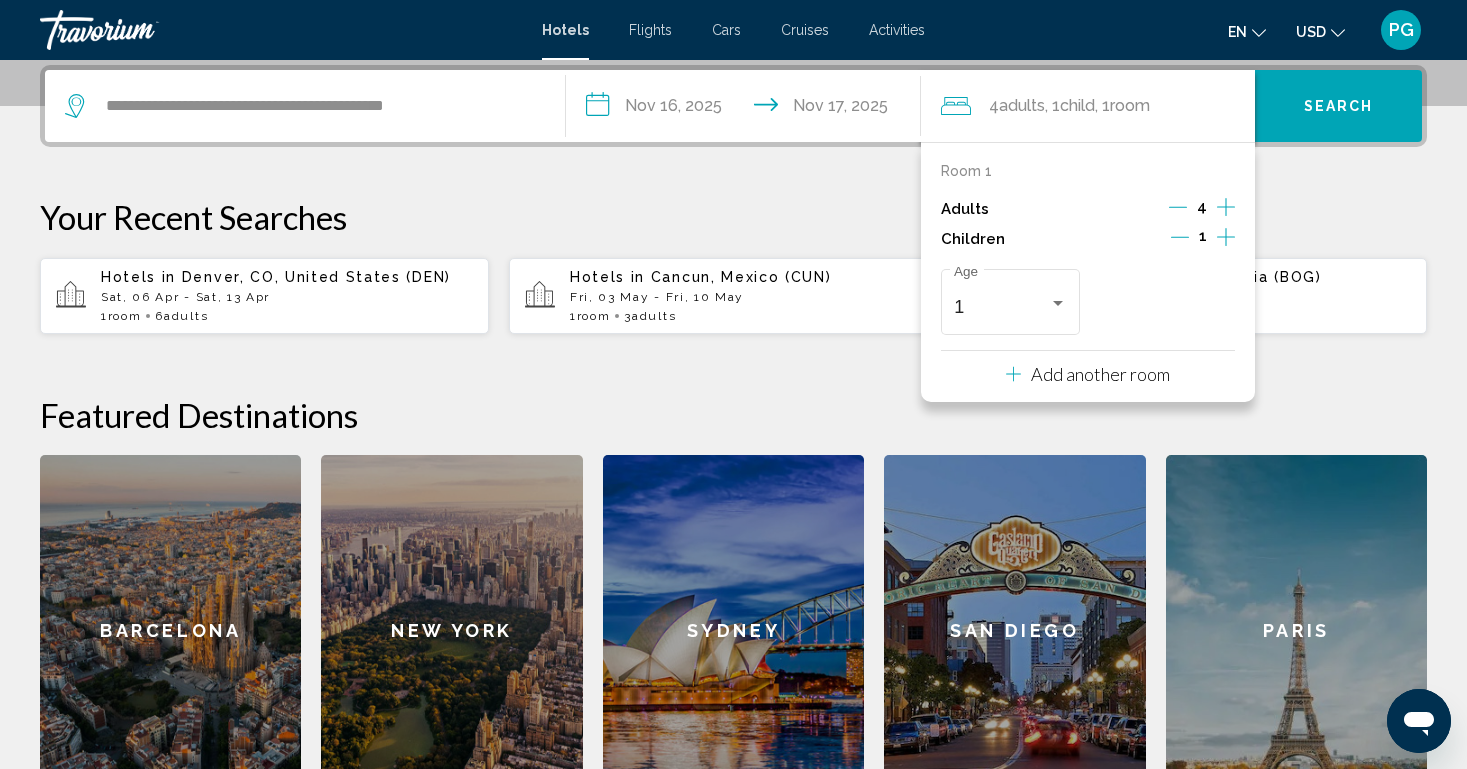 click on "Search" at bounding box center (1338, 106) 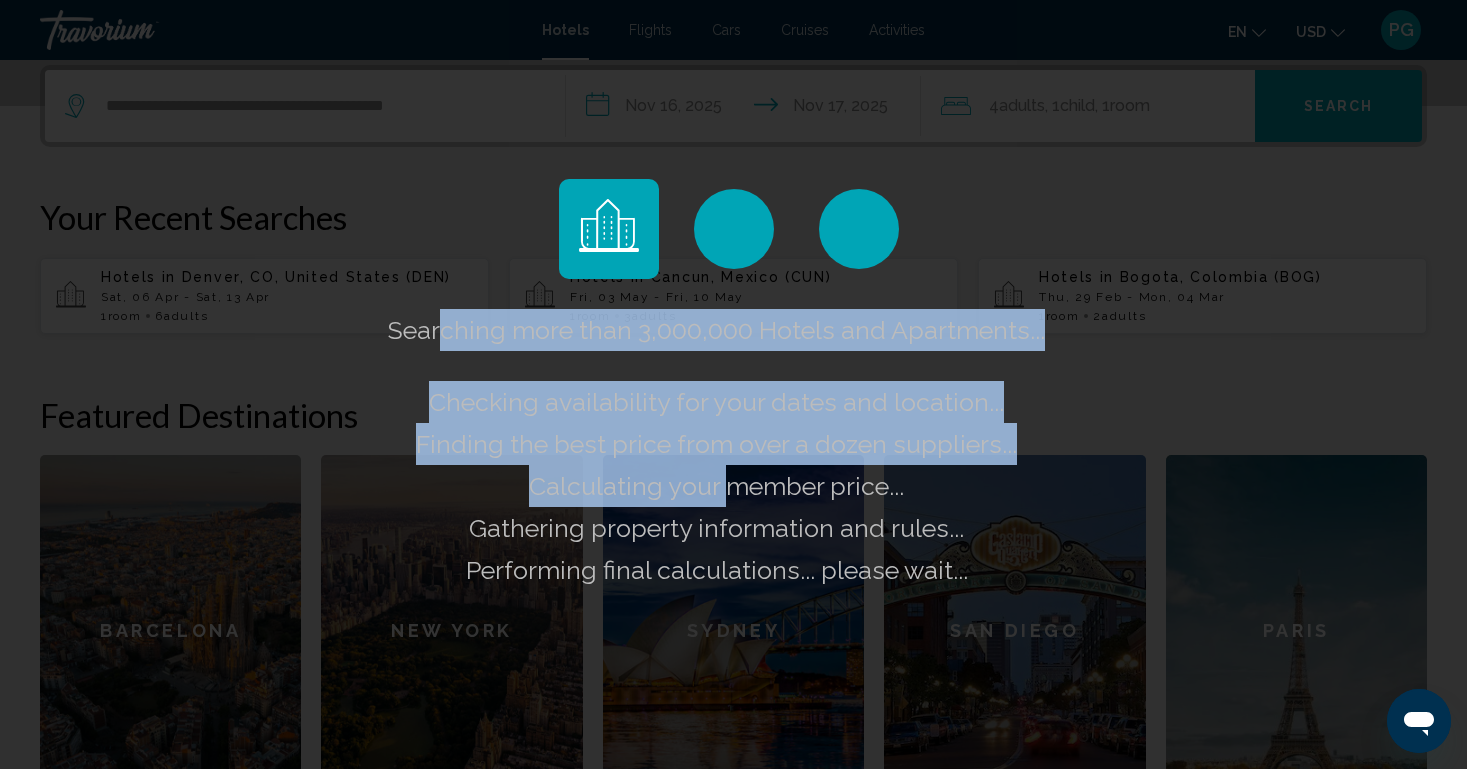 drag, startPoint x: 443, startPoint y: 338, endPoint x: 723, endPoint y: 478, distance: 313.04953 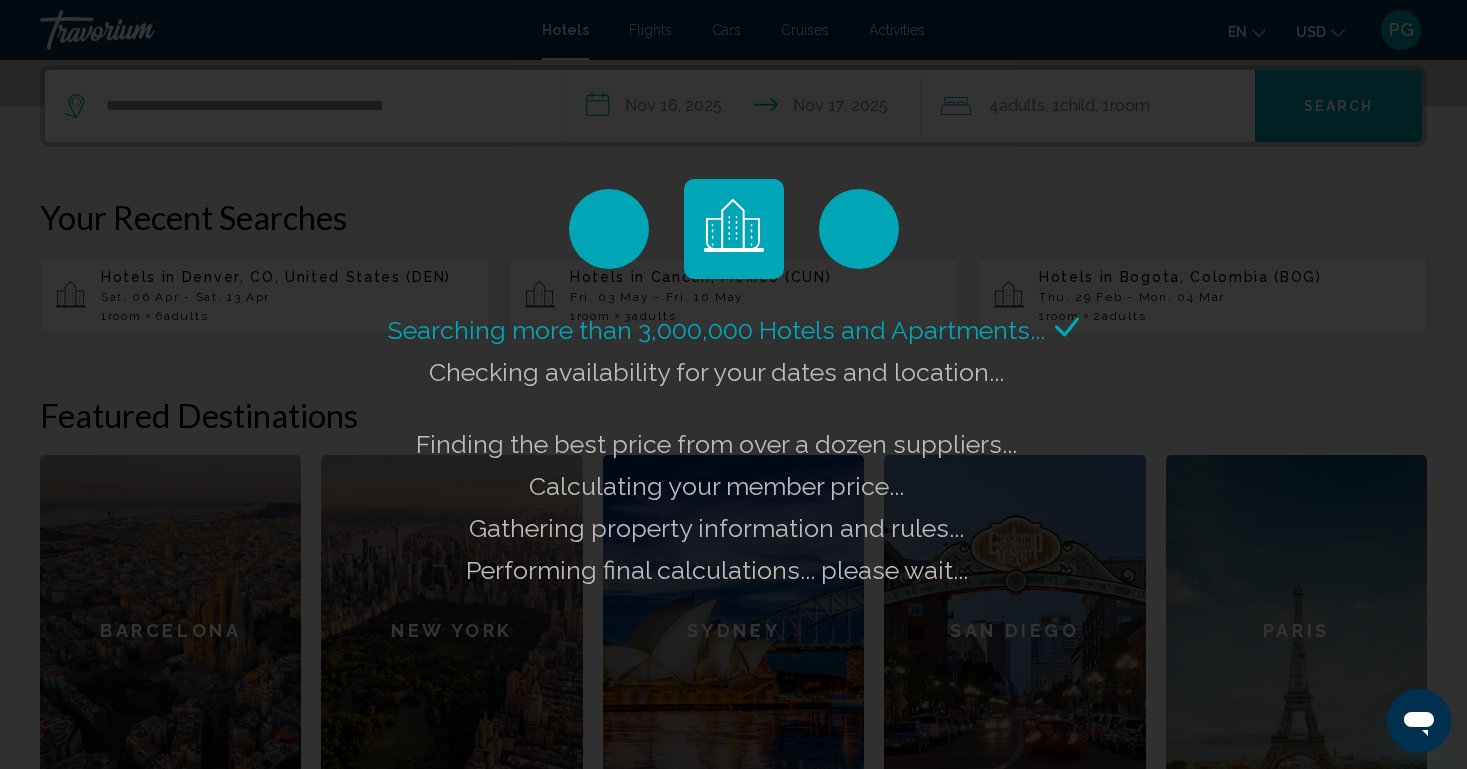 click on "Performing final calculations... please wait..." 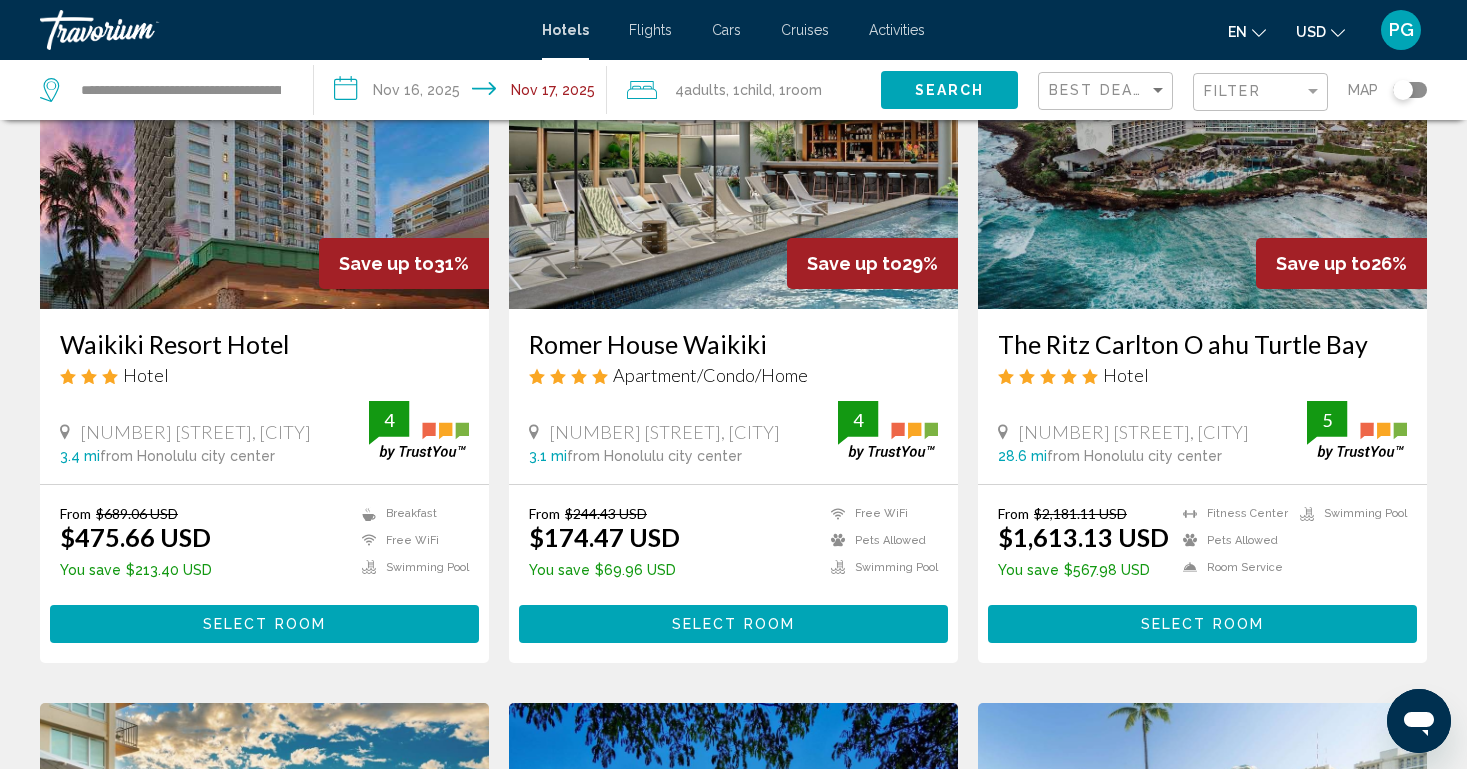 scroll, scrollTop: 210, scrollLeft: 0, axis: vertical 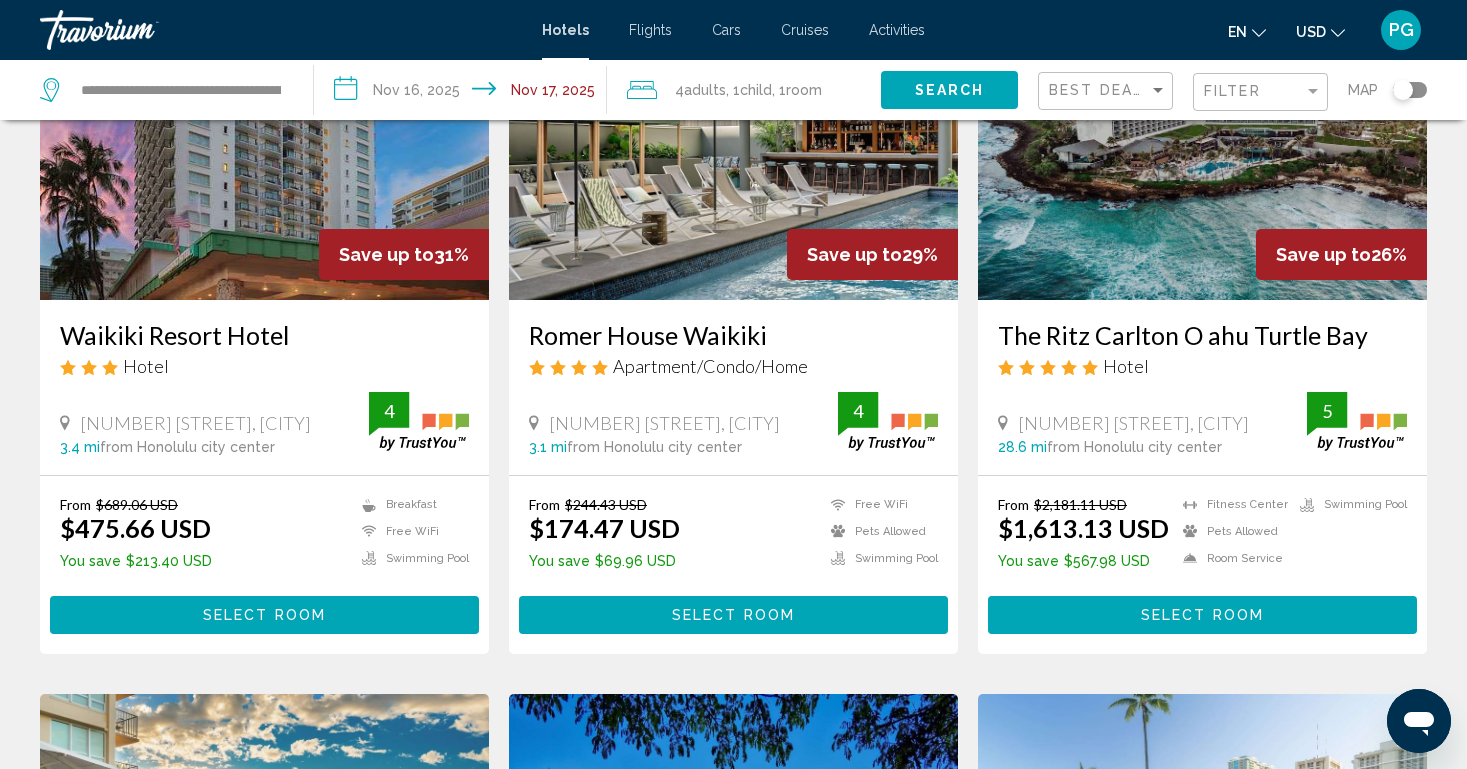 click on "[PROPERTY_NAME]
[PROPERTY_TYPE]
[NUMBER] [STREET], [CITY] [DISTANCE] mi  from [CITY] city center from hotel 4" at bounding box center [733, 387] 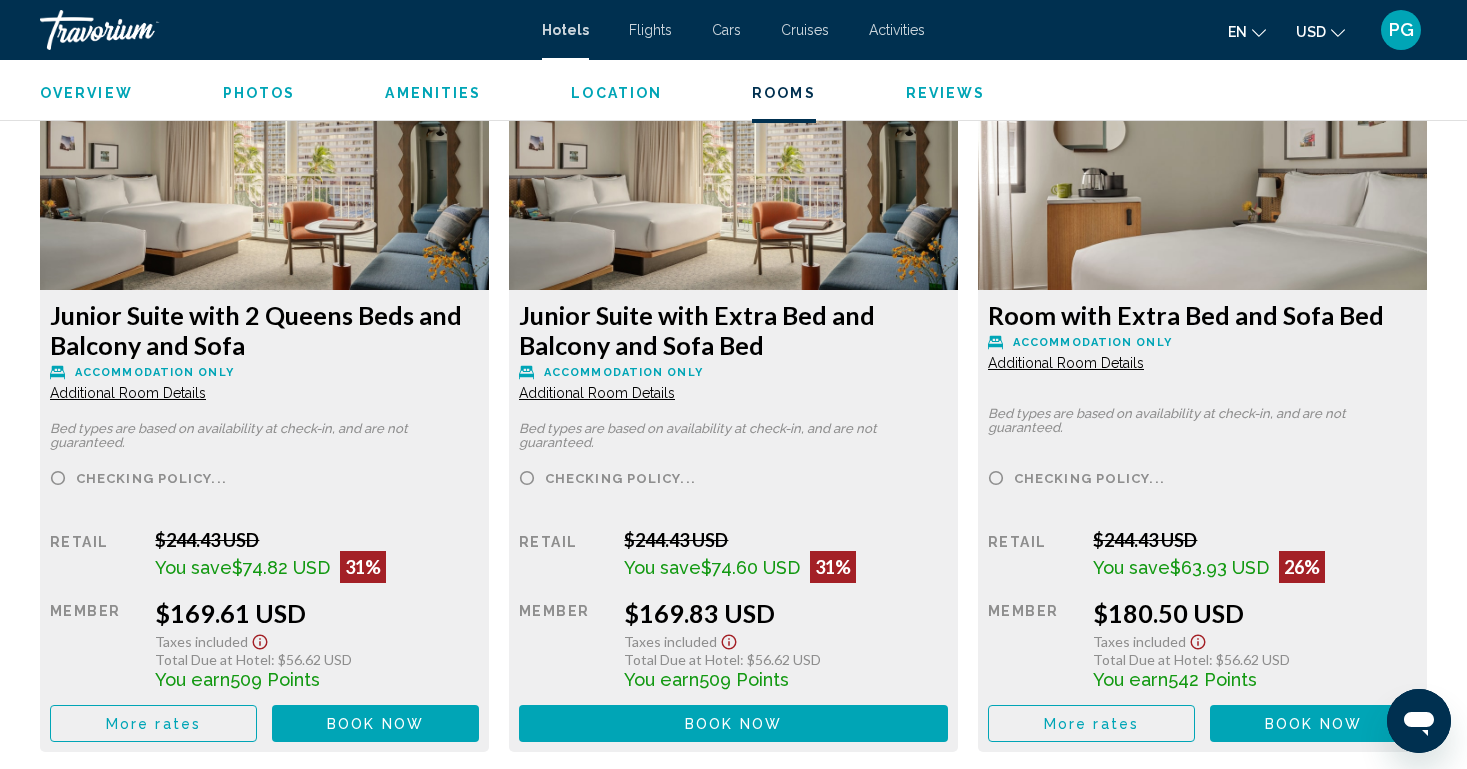 scroll, scrollTop: 2785, scrollLeft: 0, axis: vertical 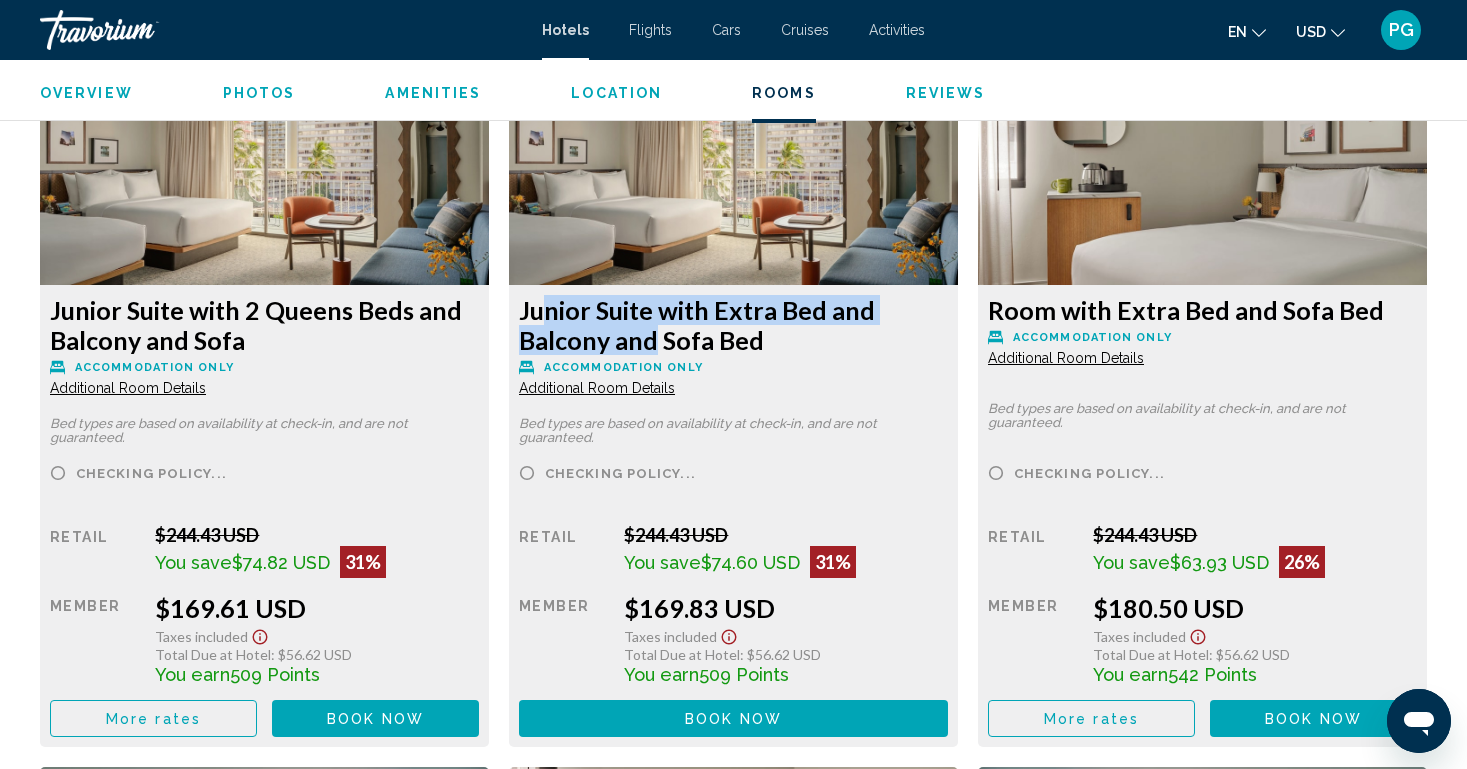 drag, startPoint x: 532, startPoint y: 317, endPoint x: 651, endPoint y: 341, distance: 121.39605 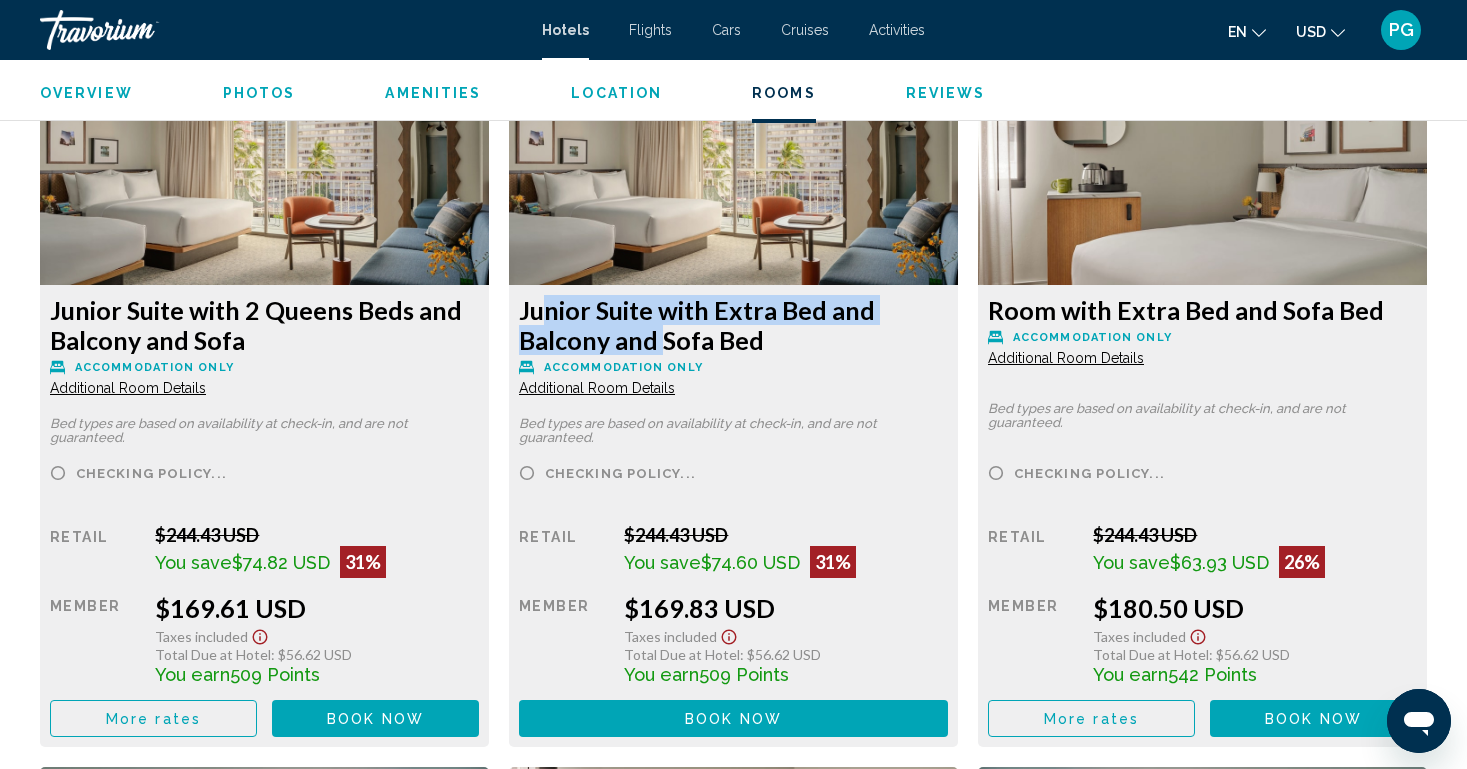 click on "Junior Suite with Extra Bed and Balcony and Sofa Bed" at bounding box center [264, 325] 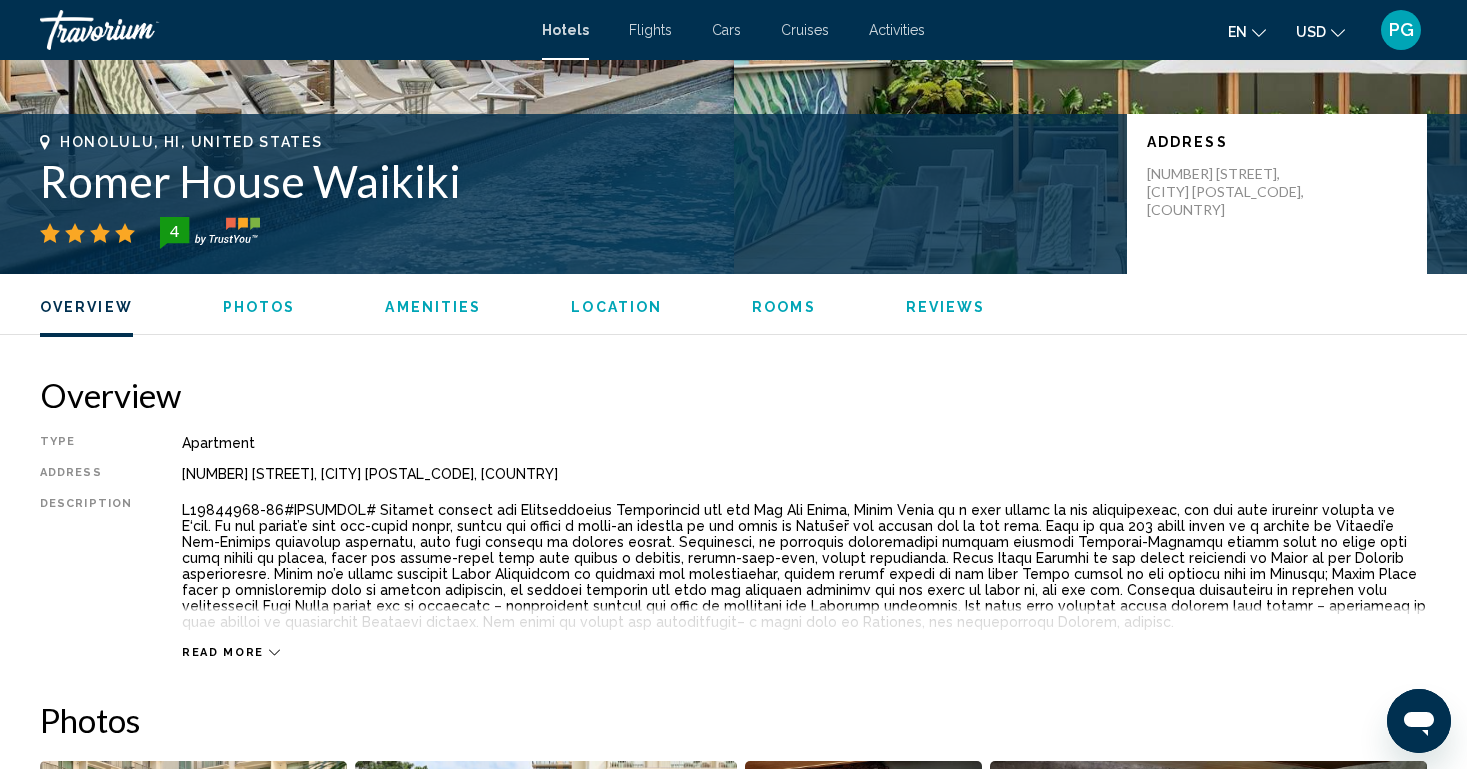 scroll, scrollTop: 337, scrollLeft: 0, axis: vertical 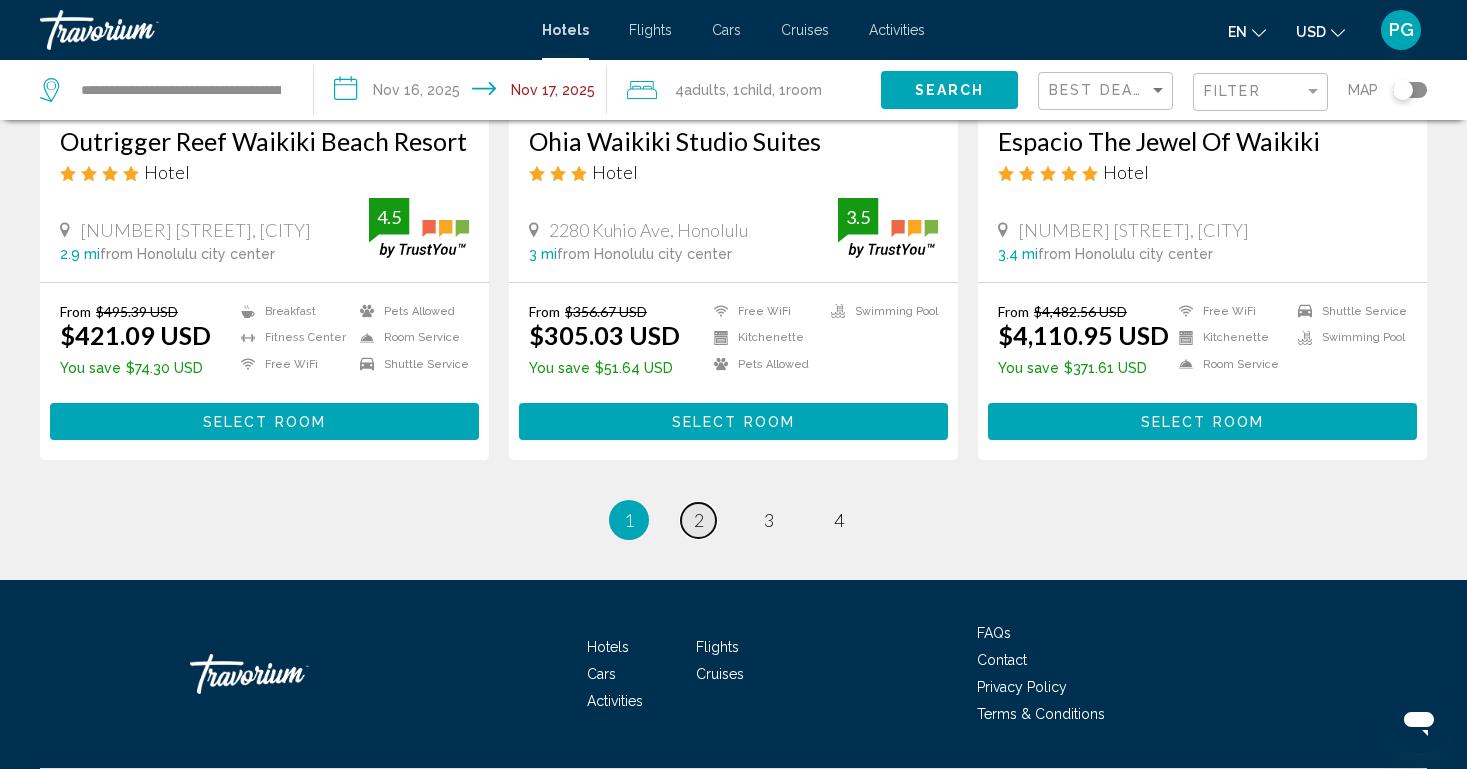 click on "2" at bounding box center (699, 520) 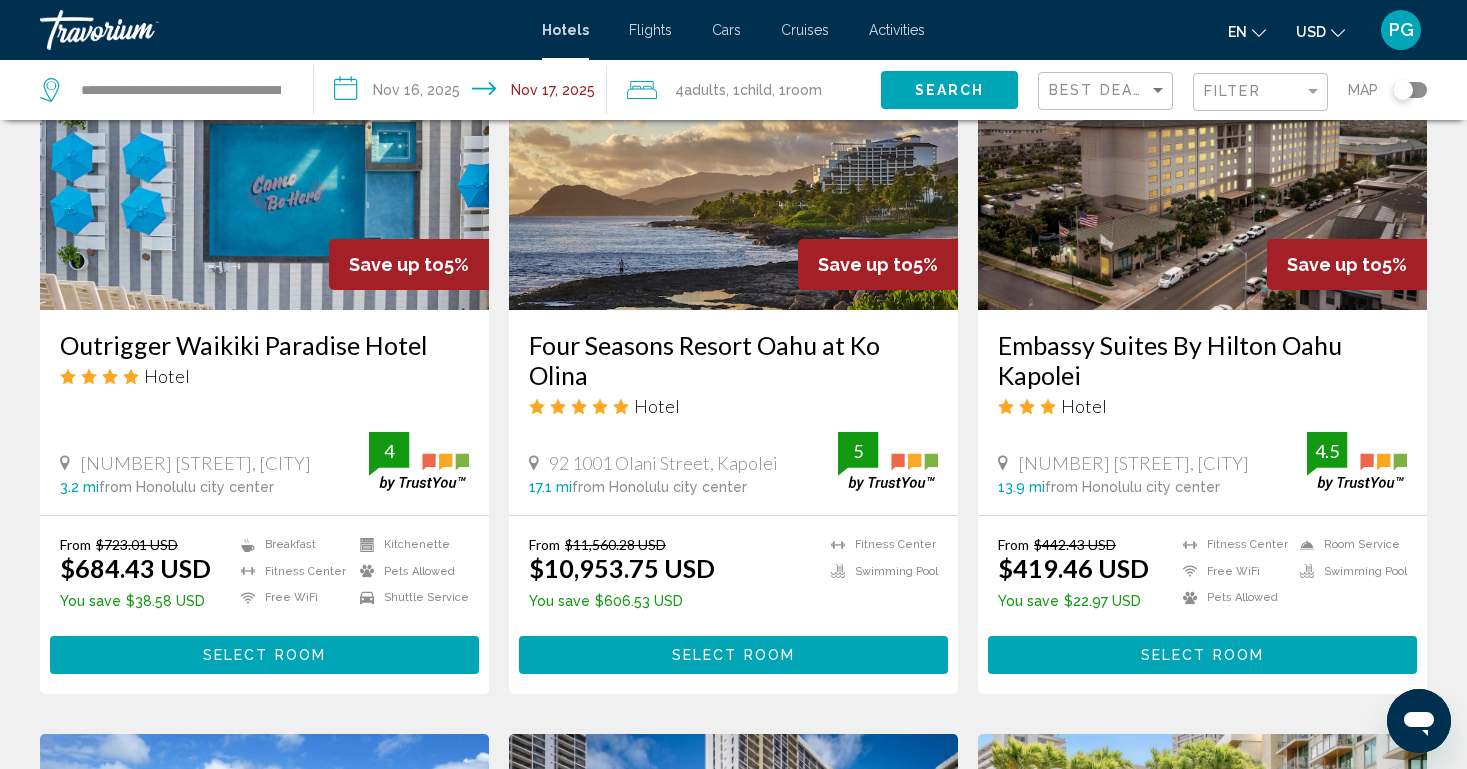 scroll, scrollTop: 947, scrollLeft: 0, axis: vertical 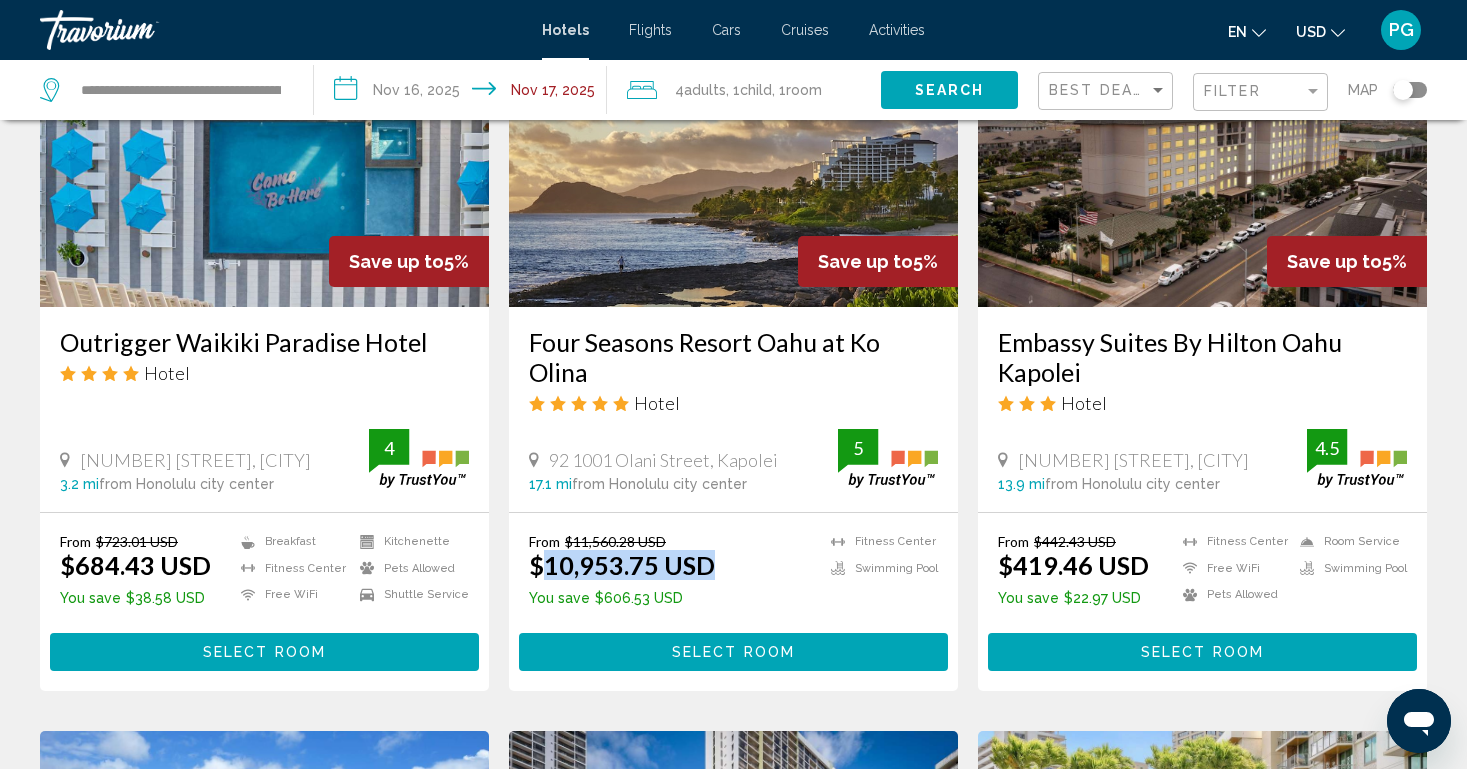 drag, startPoint x: 540, startPoint y: 568, endPoint x: 711, endPoint y: 559, distance: 171.23668 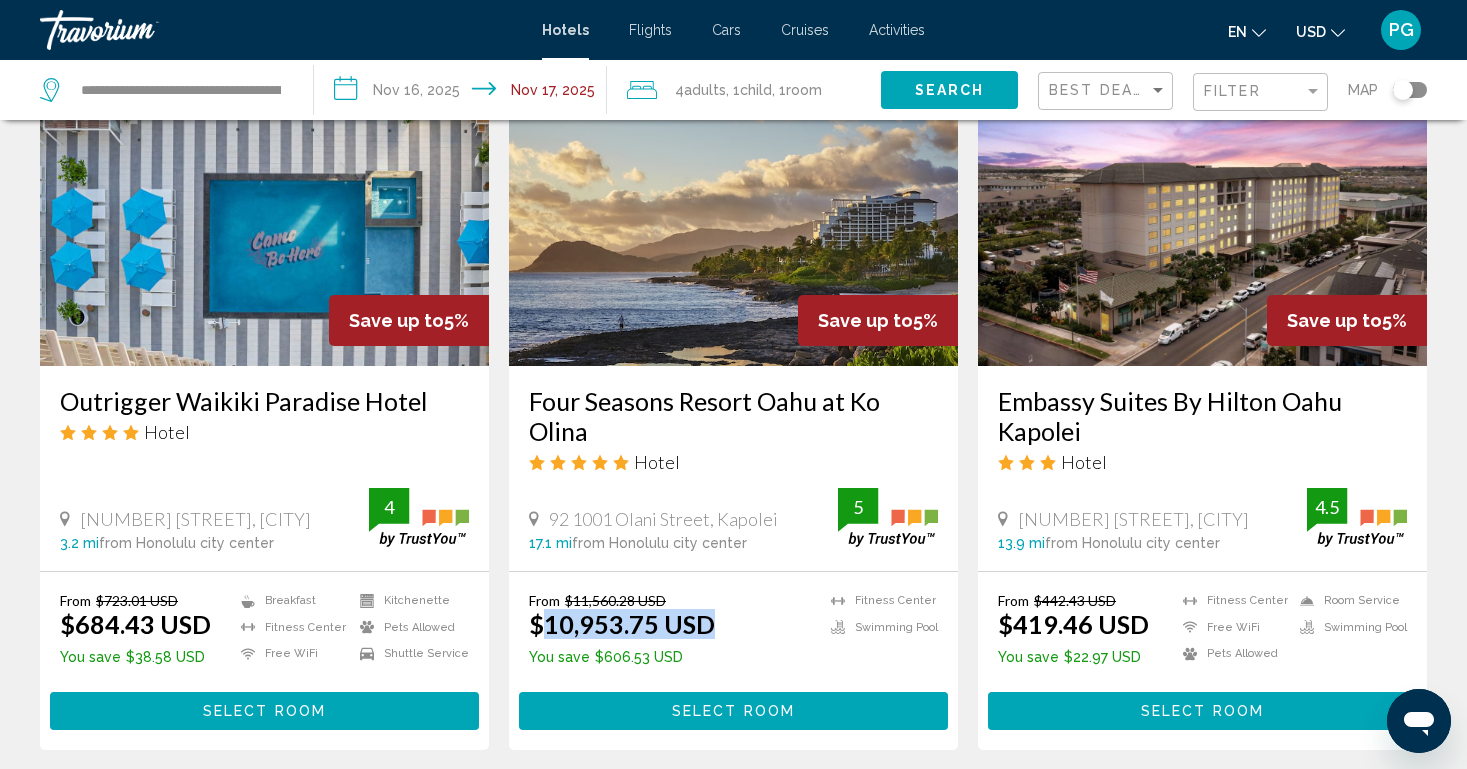 scroll, scrollTop: 889, scrollLeft: 0, axis: vertical 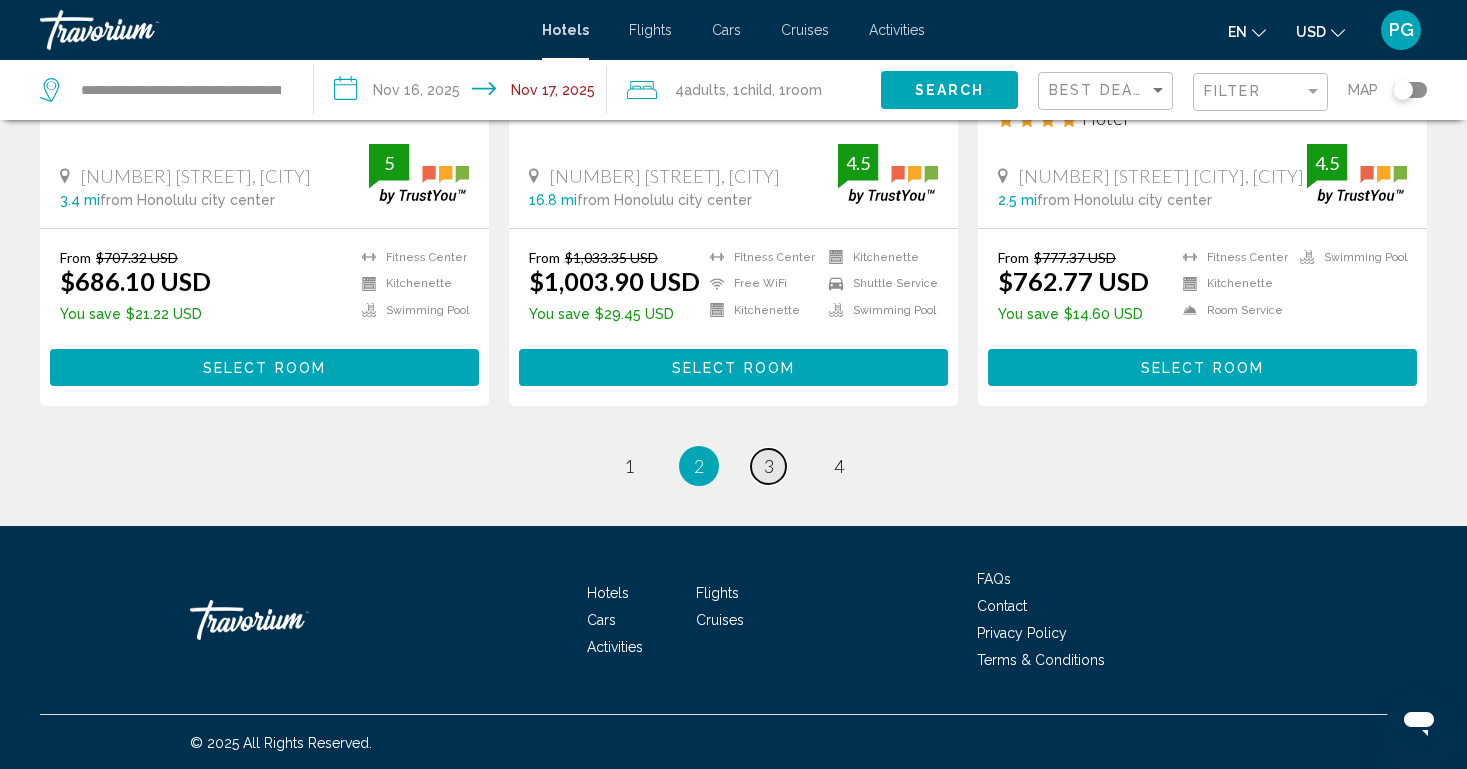 click on "page  3" at bounding box center [768, 466] 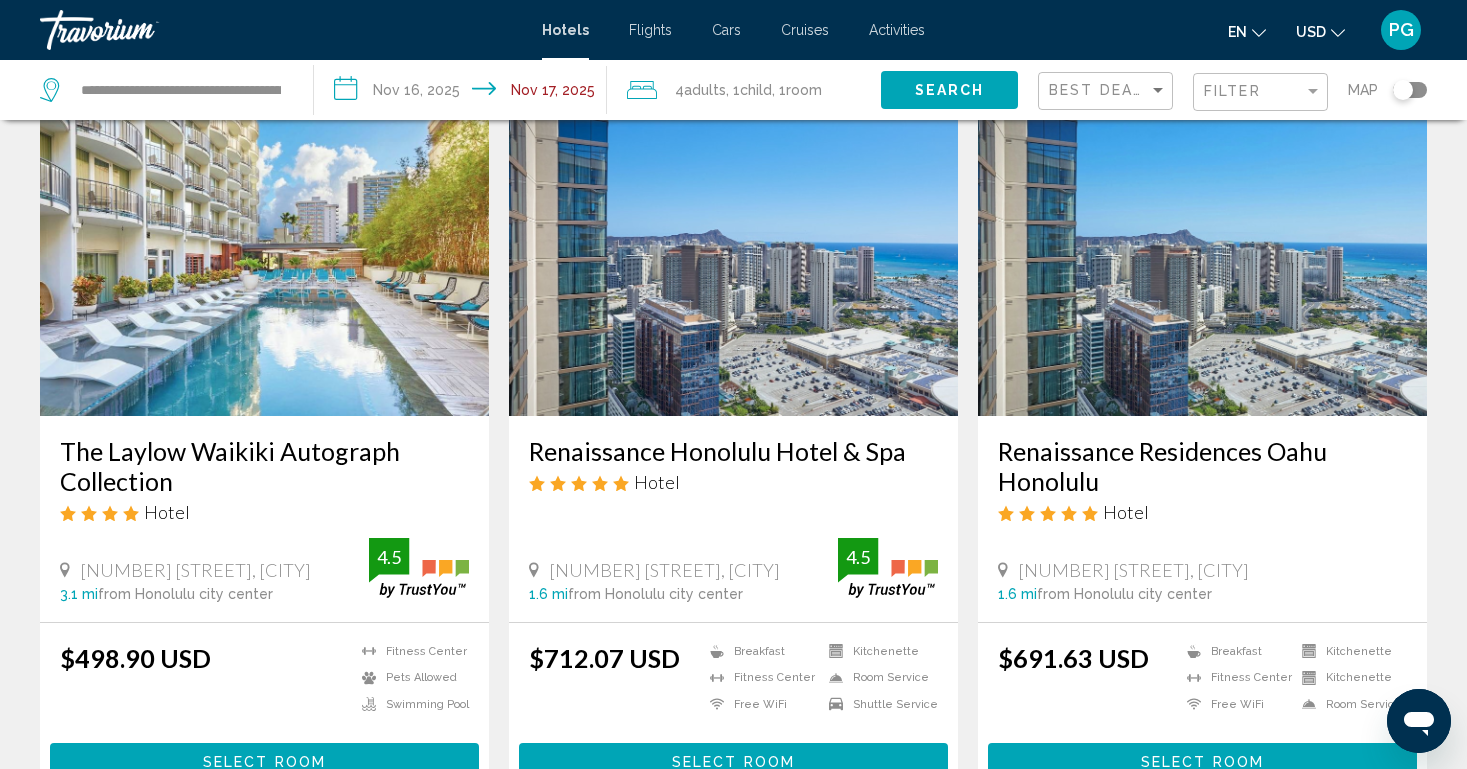 scroll, scrollTop: 2475, scrollLeft: 0, axis: vertical 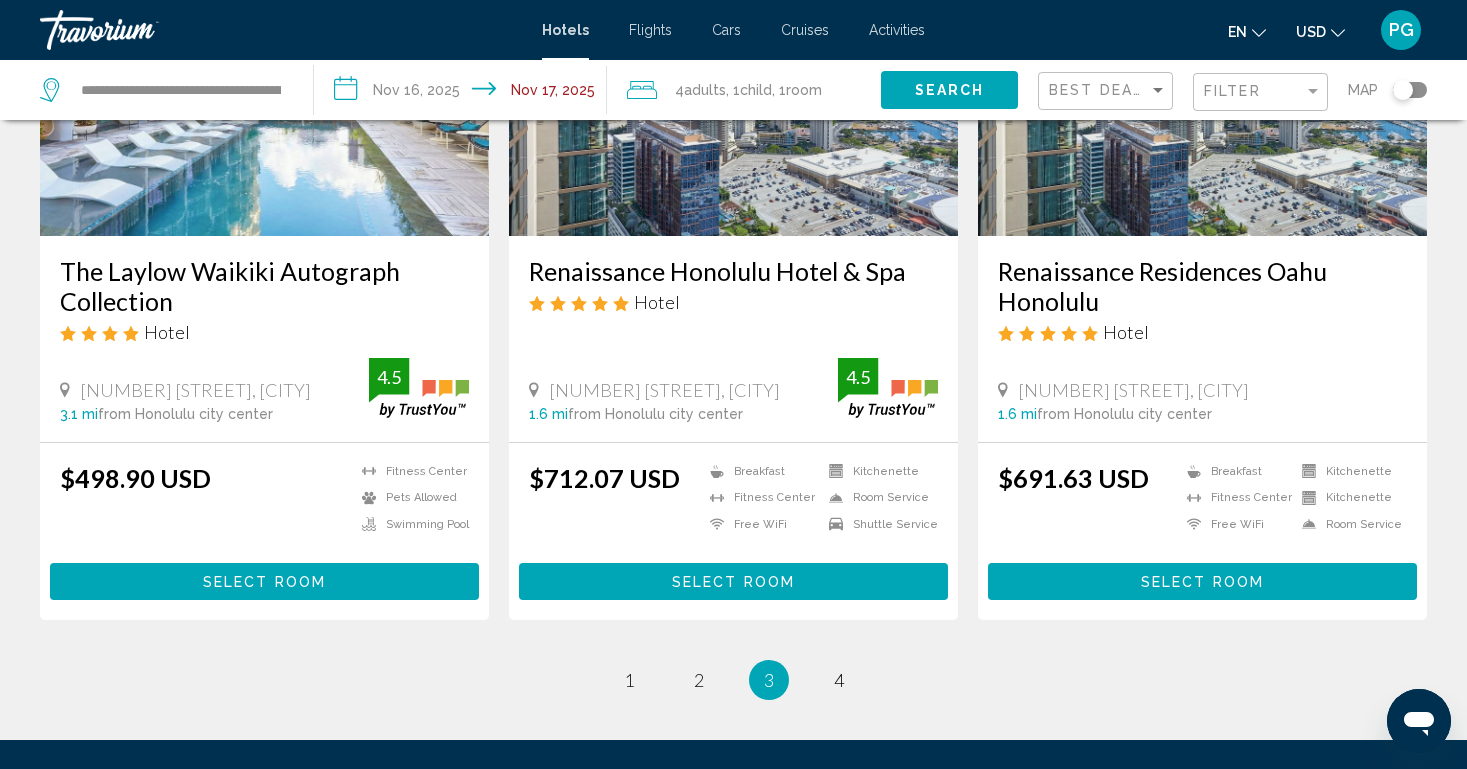 click on "3 / 4  page  1 page  2 You're on page  3 page  4" at bounding box center (733, 680) 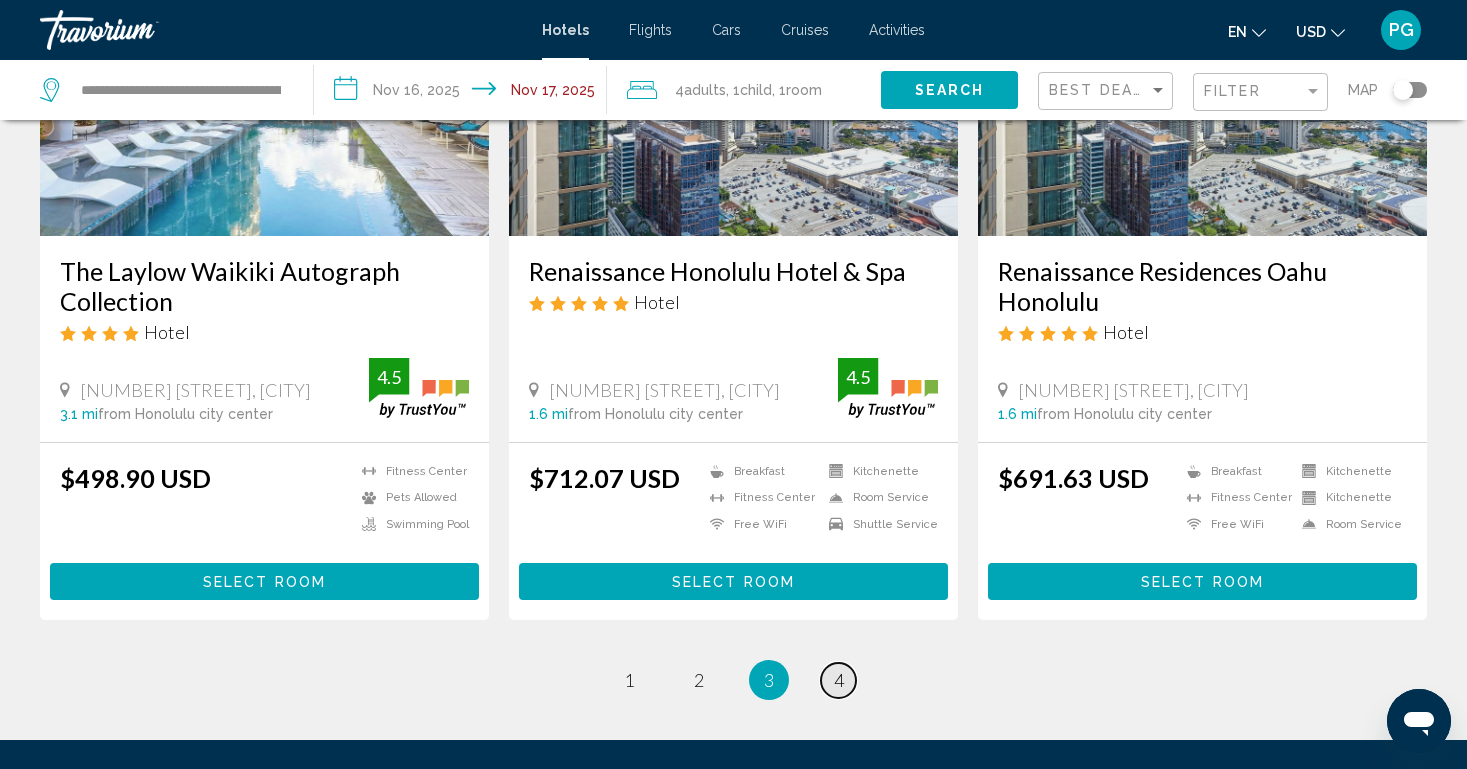 click on "page  4" at bounding box center [838, 680] 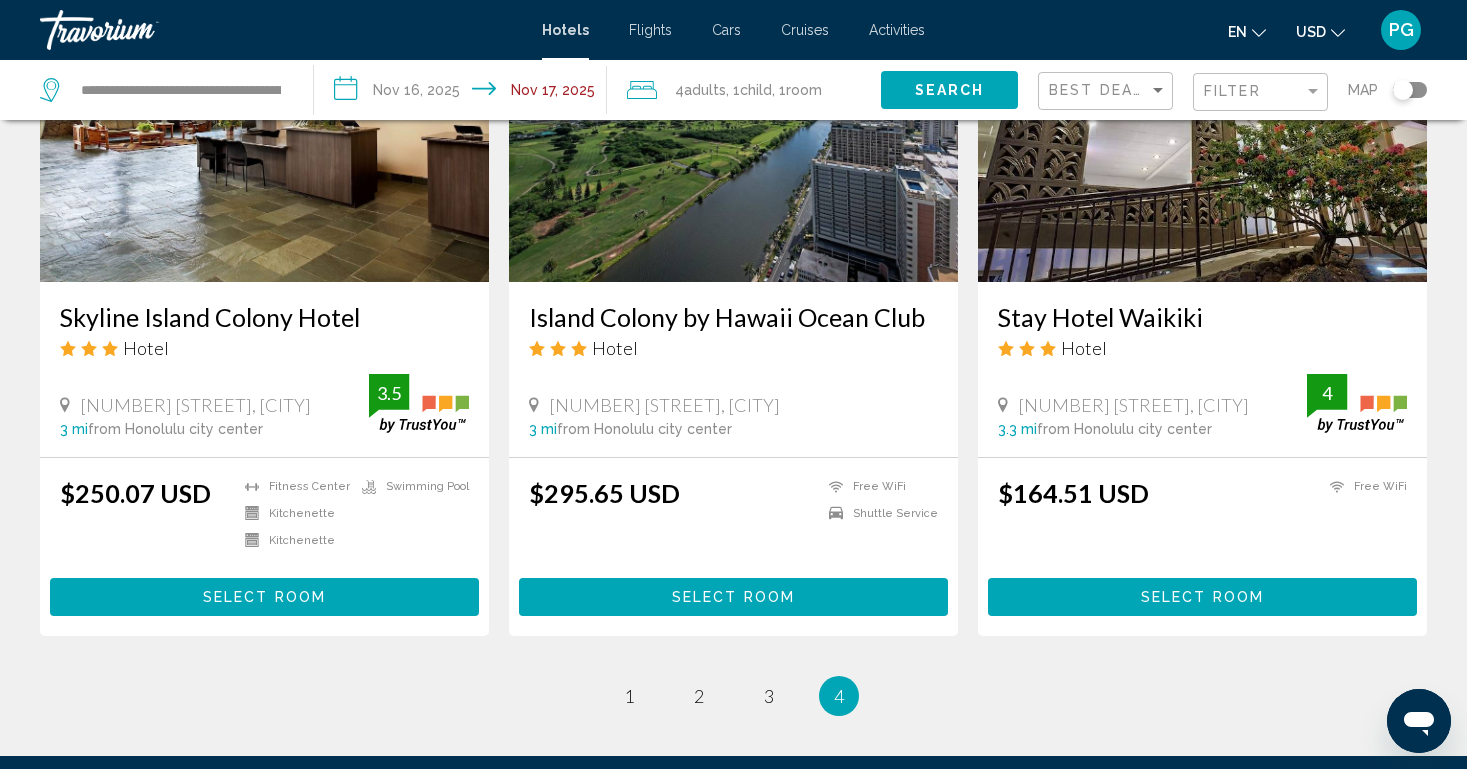 scroll, scrollTop: 2428, scrollLeft: 0, axis: vertical 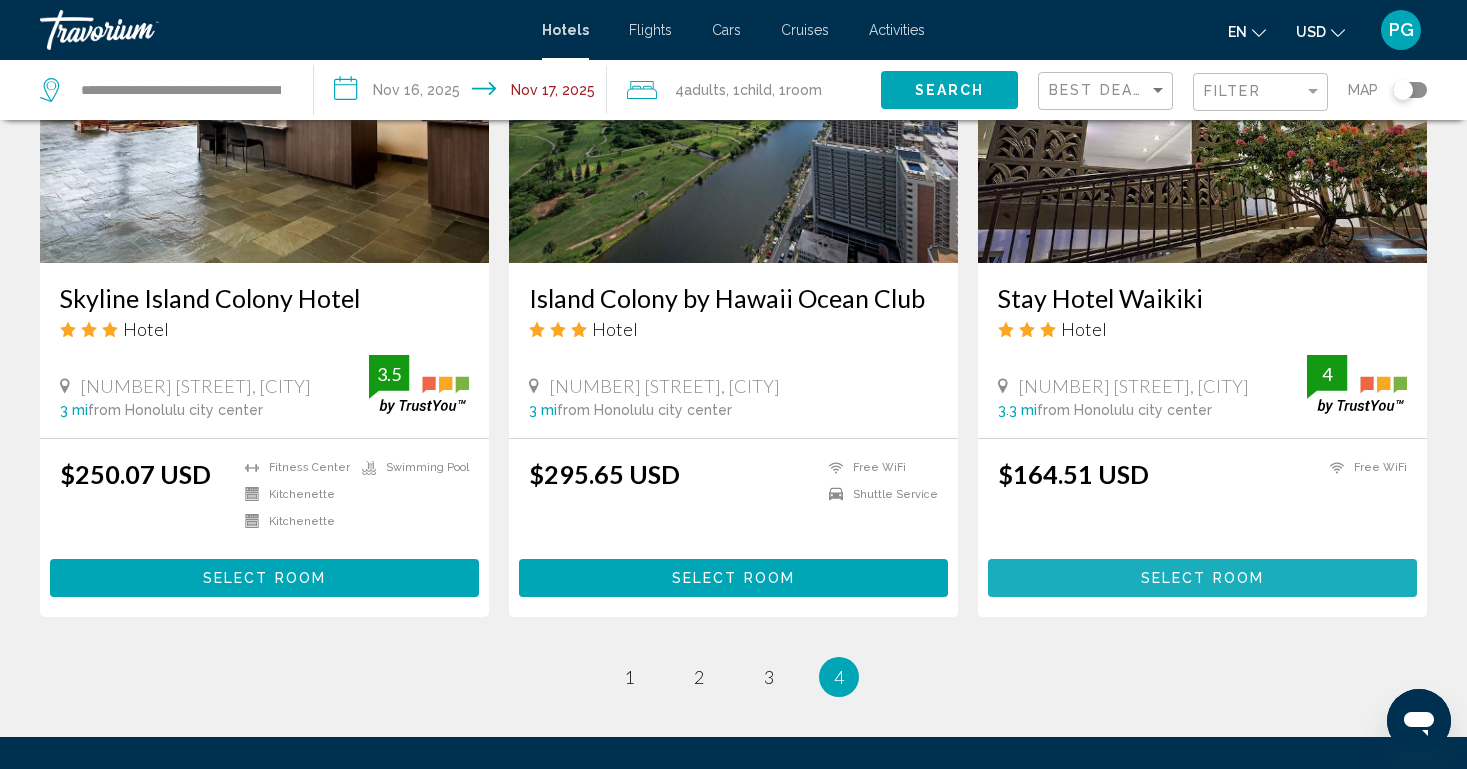 click on "Select Room" at bounding box center (1202, 579) 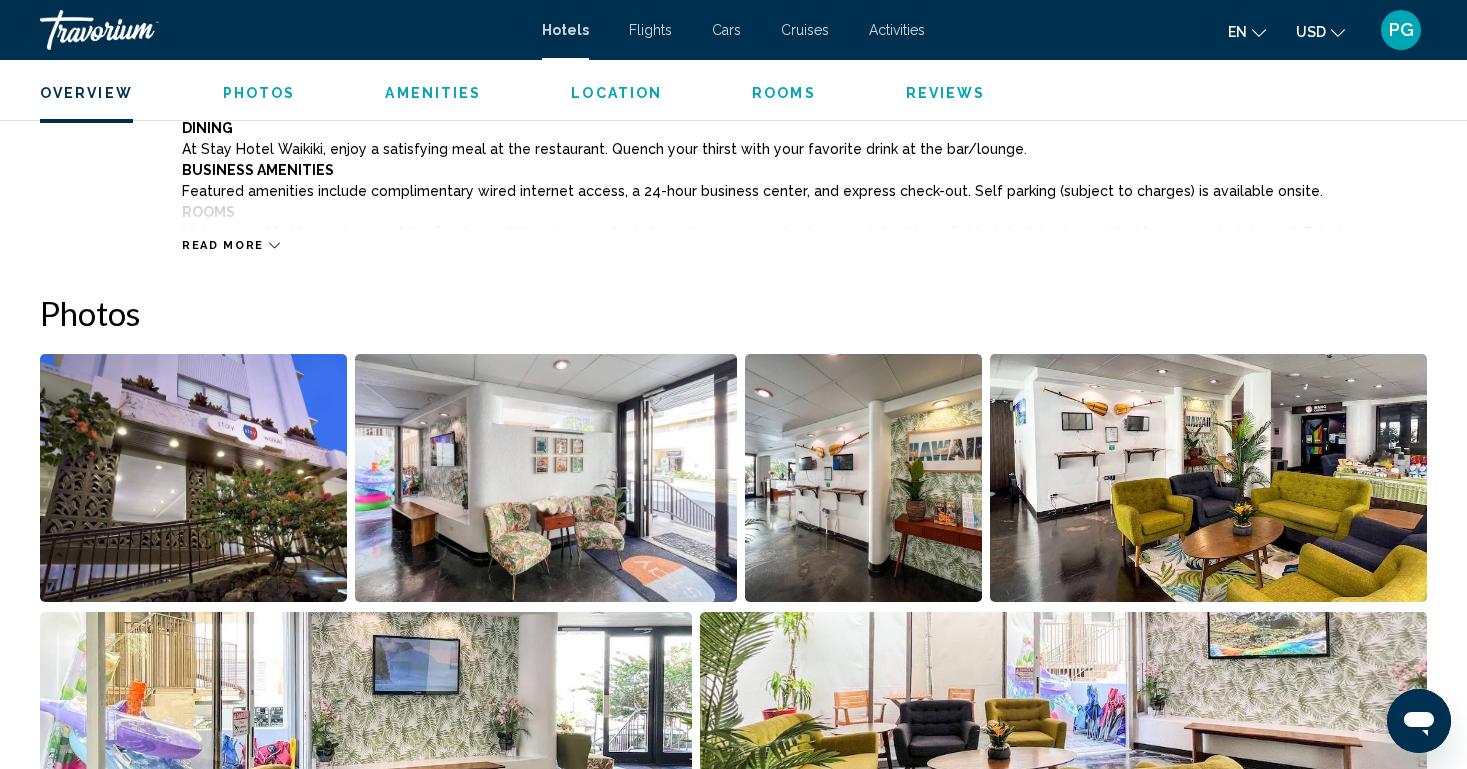 scroll, scrollTop: 821, scrollLeft: 0, axis: vertical 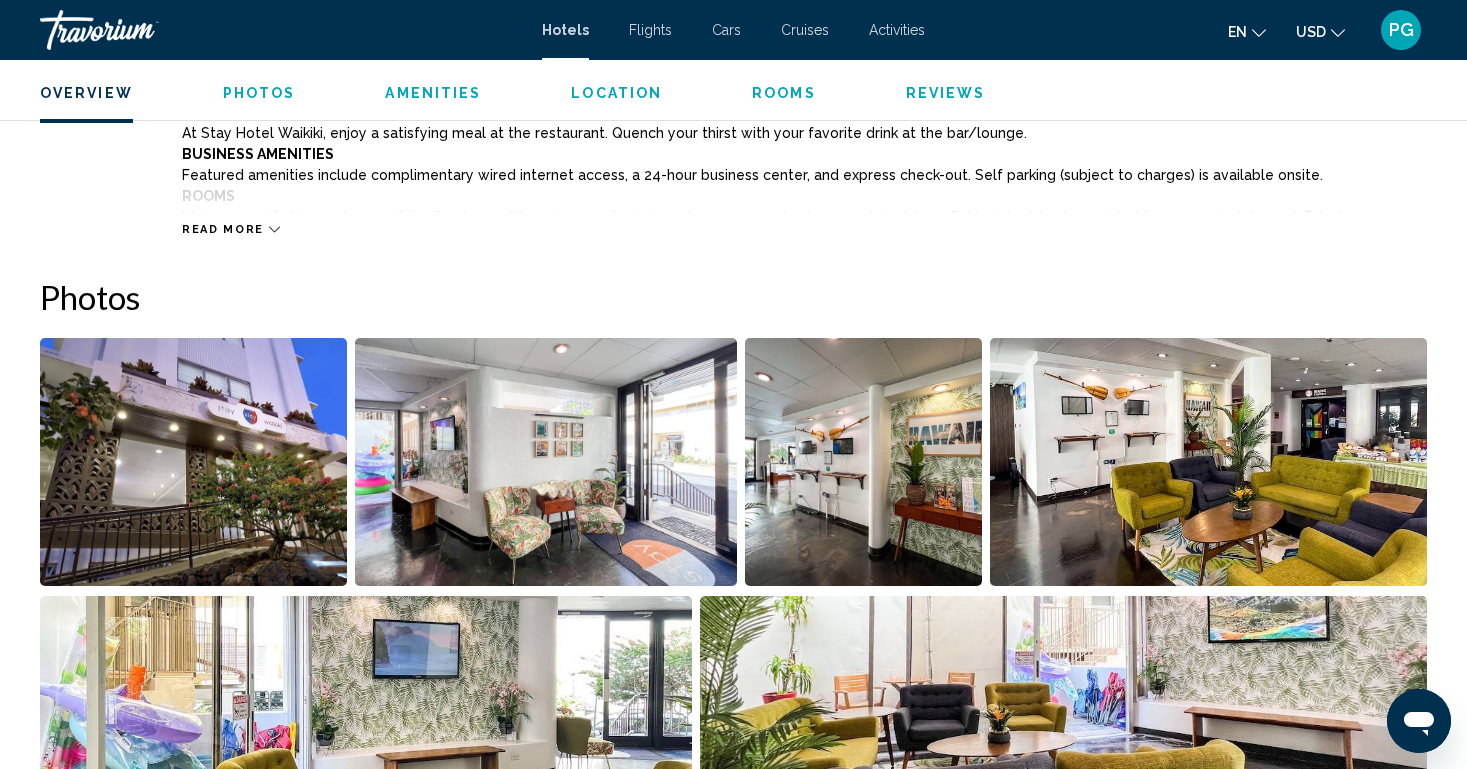 click at bounding box center [546, 462] 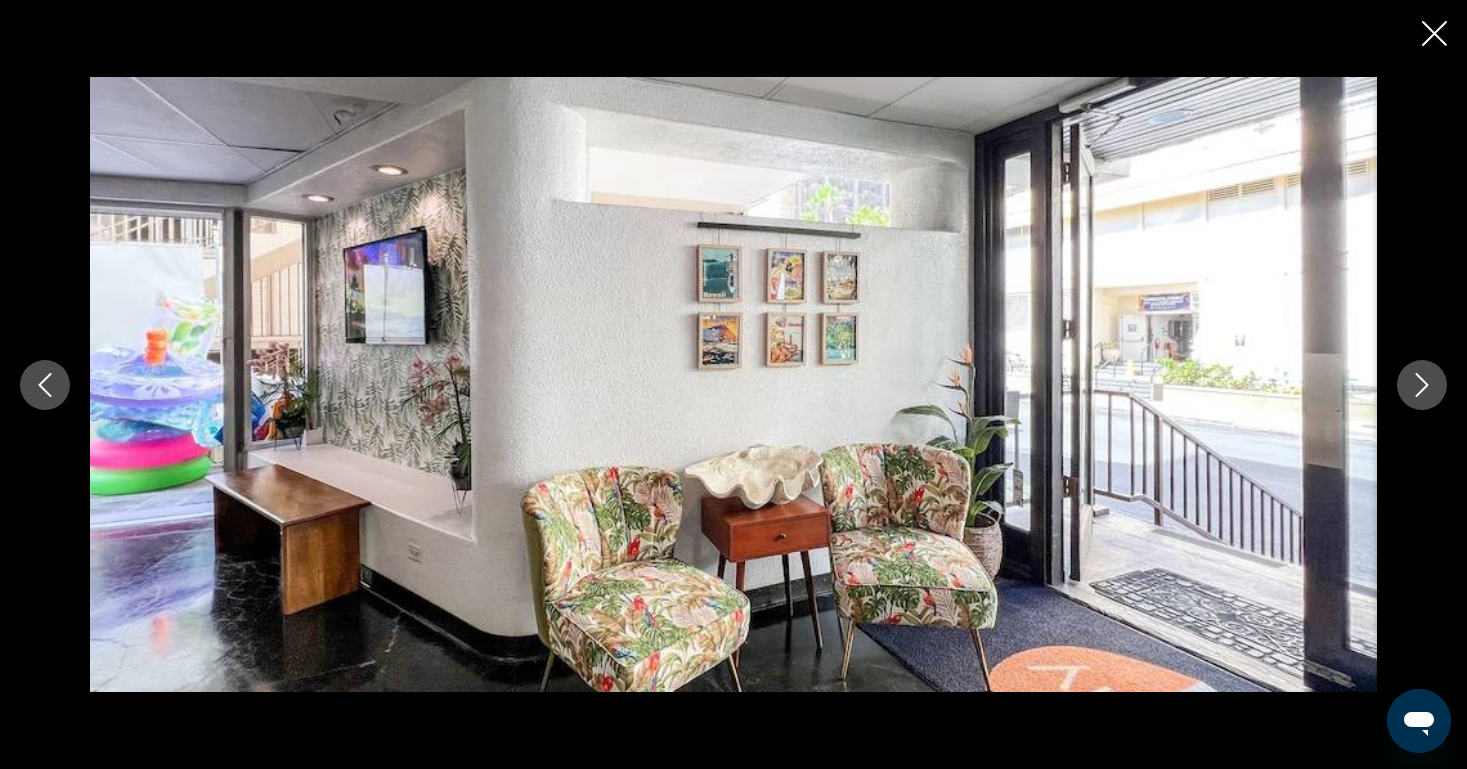 type 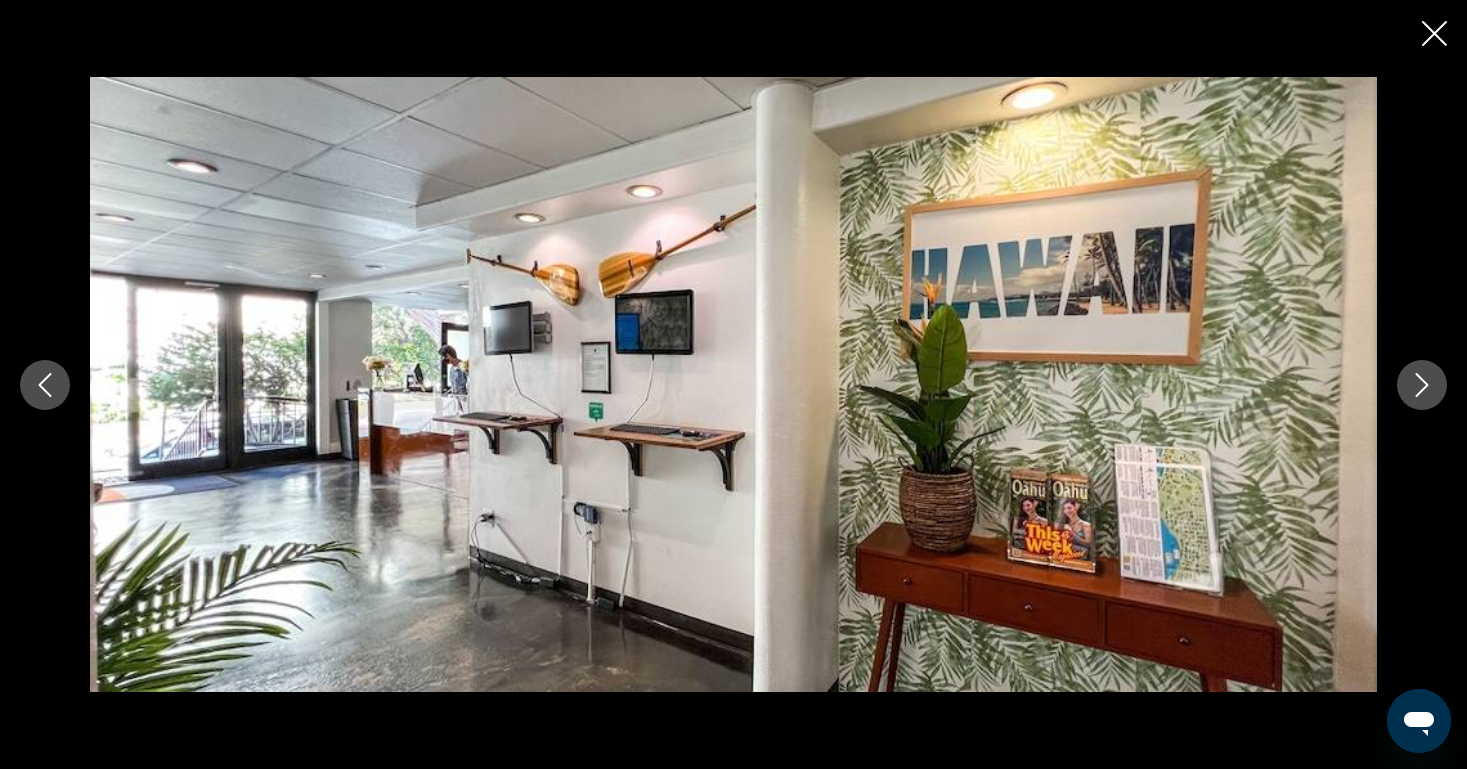 click at bounding box center [1422, 385] 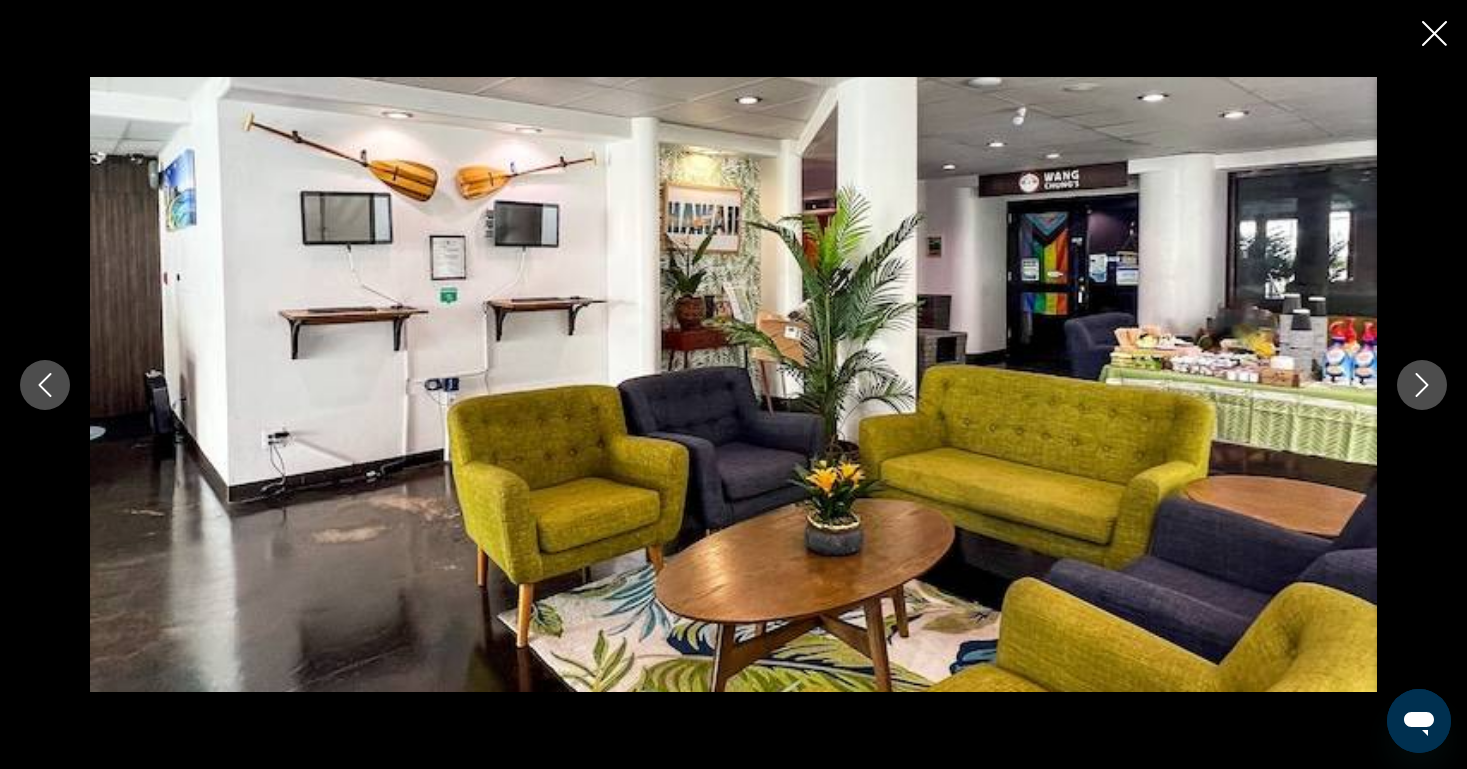 click at bounding box center [1422, 385] 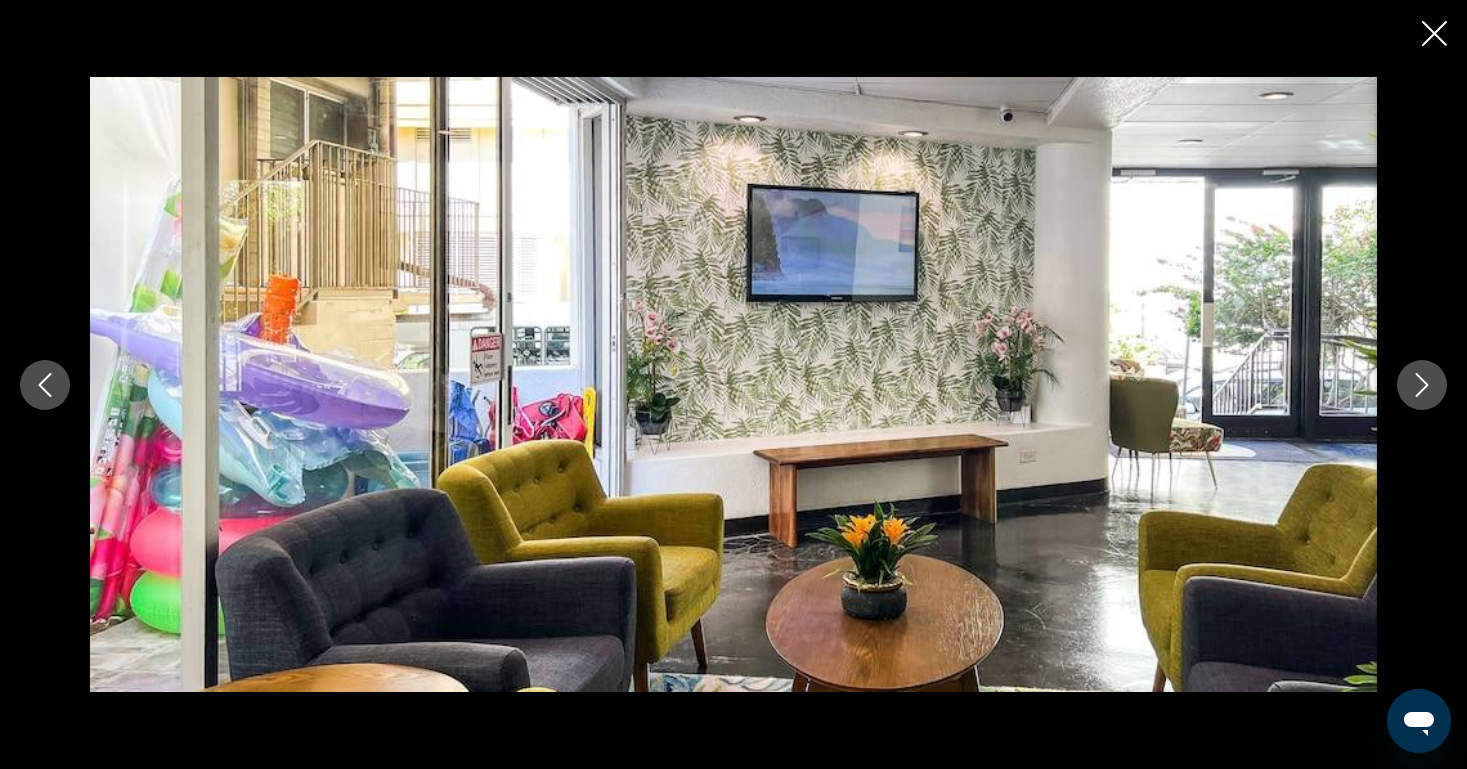 click at bounding box center [1422, 385] 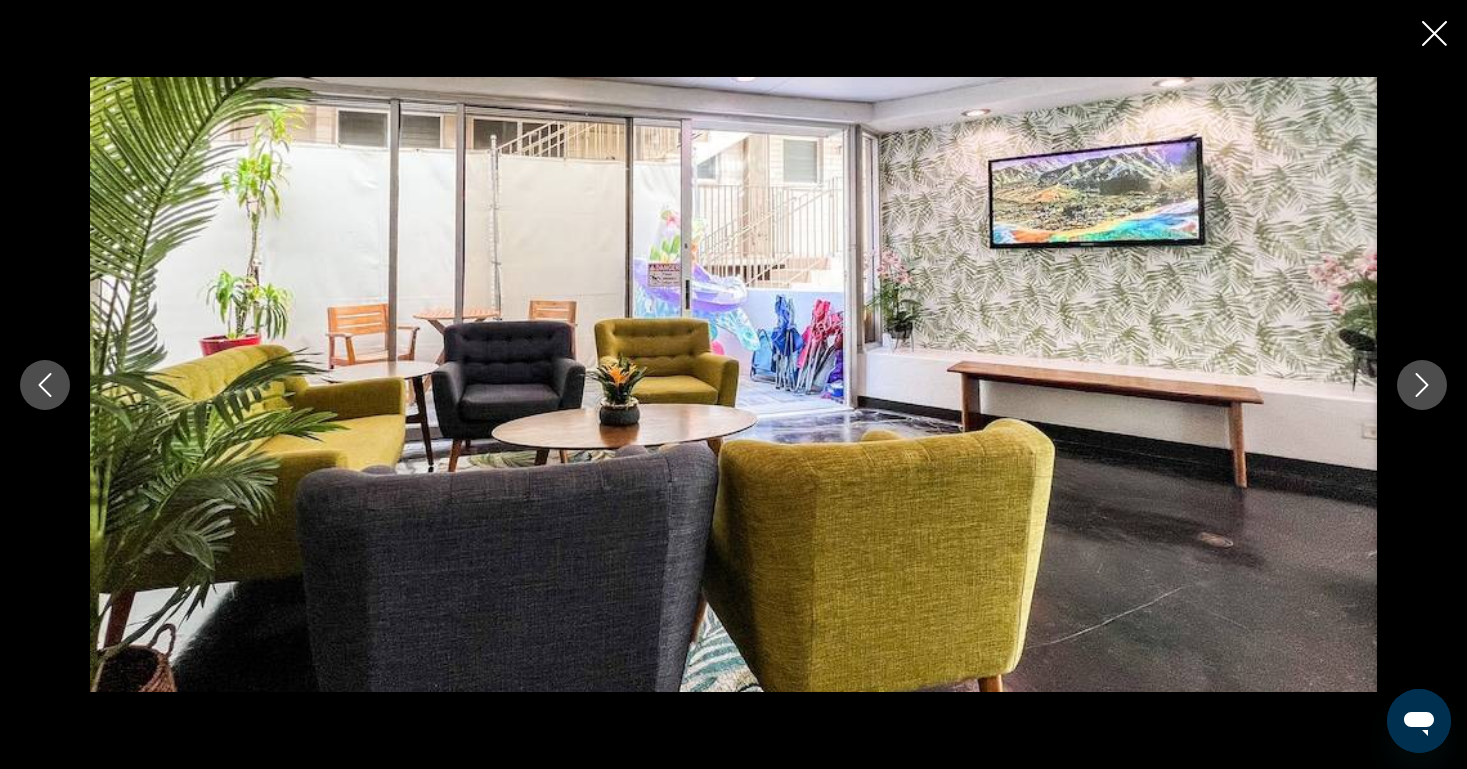 click at bounding box center (1422, 385) 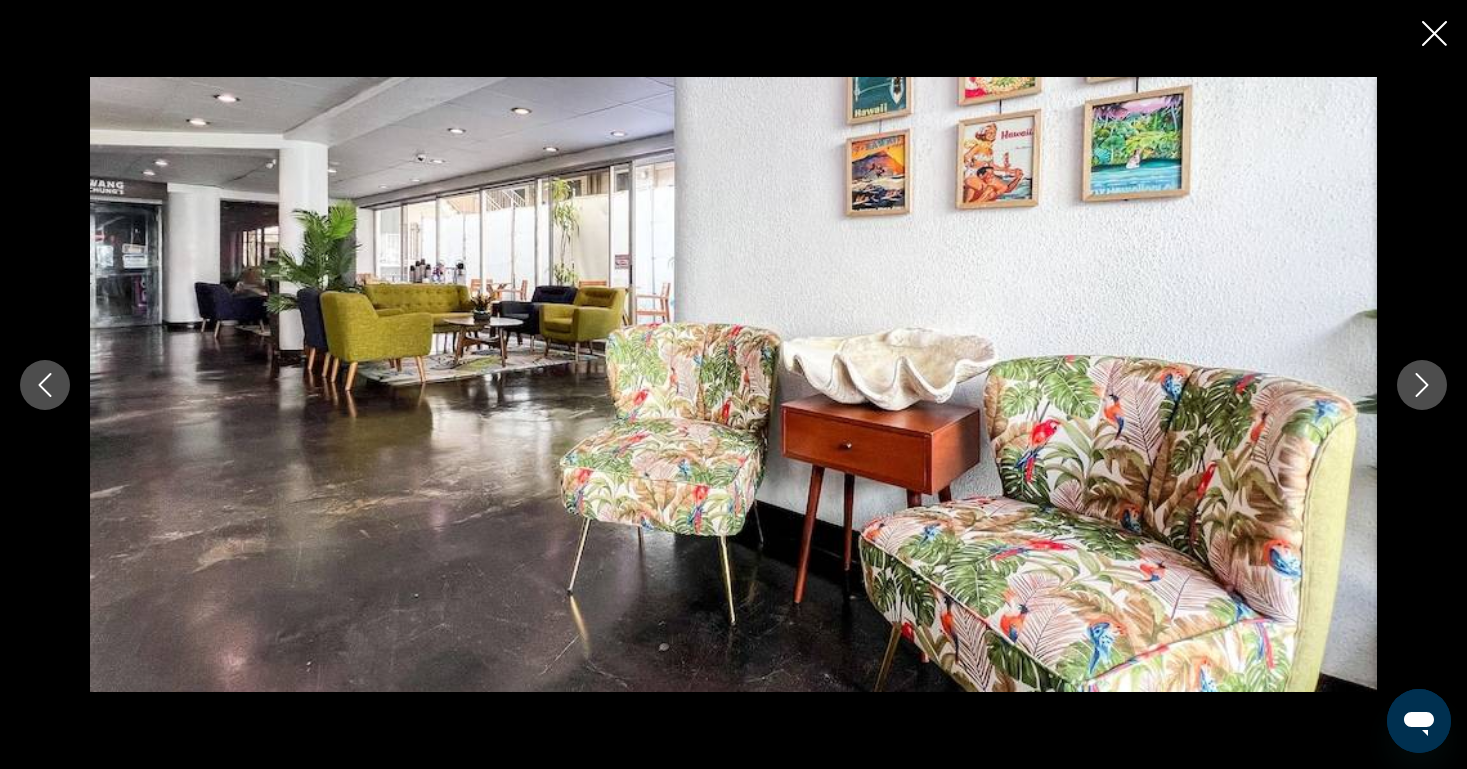 click at bounding box center (1422, 385) 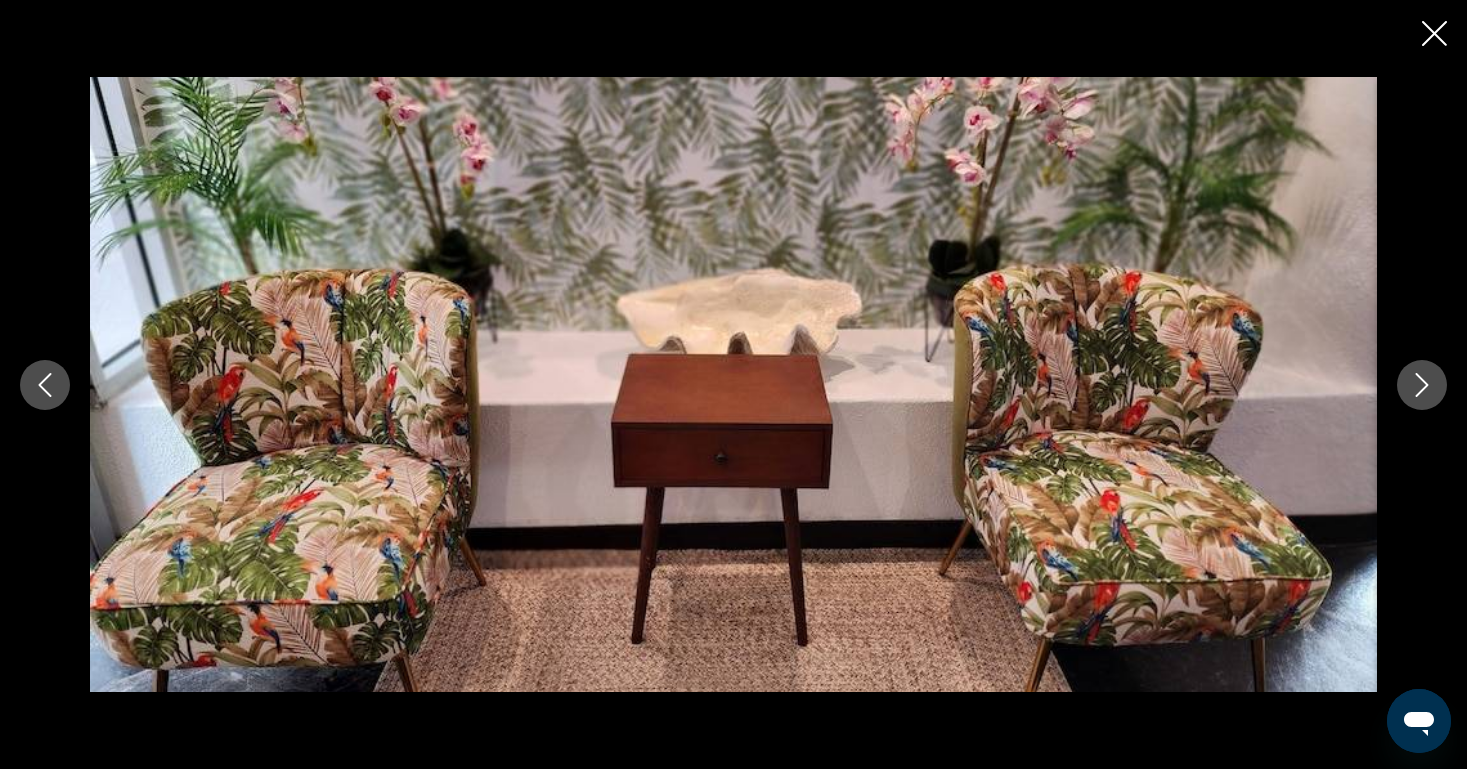 click at bounding box center (1422, 385) 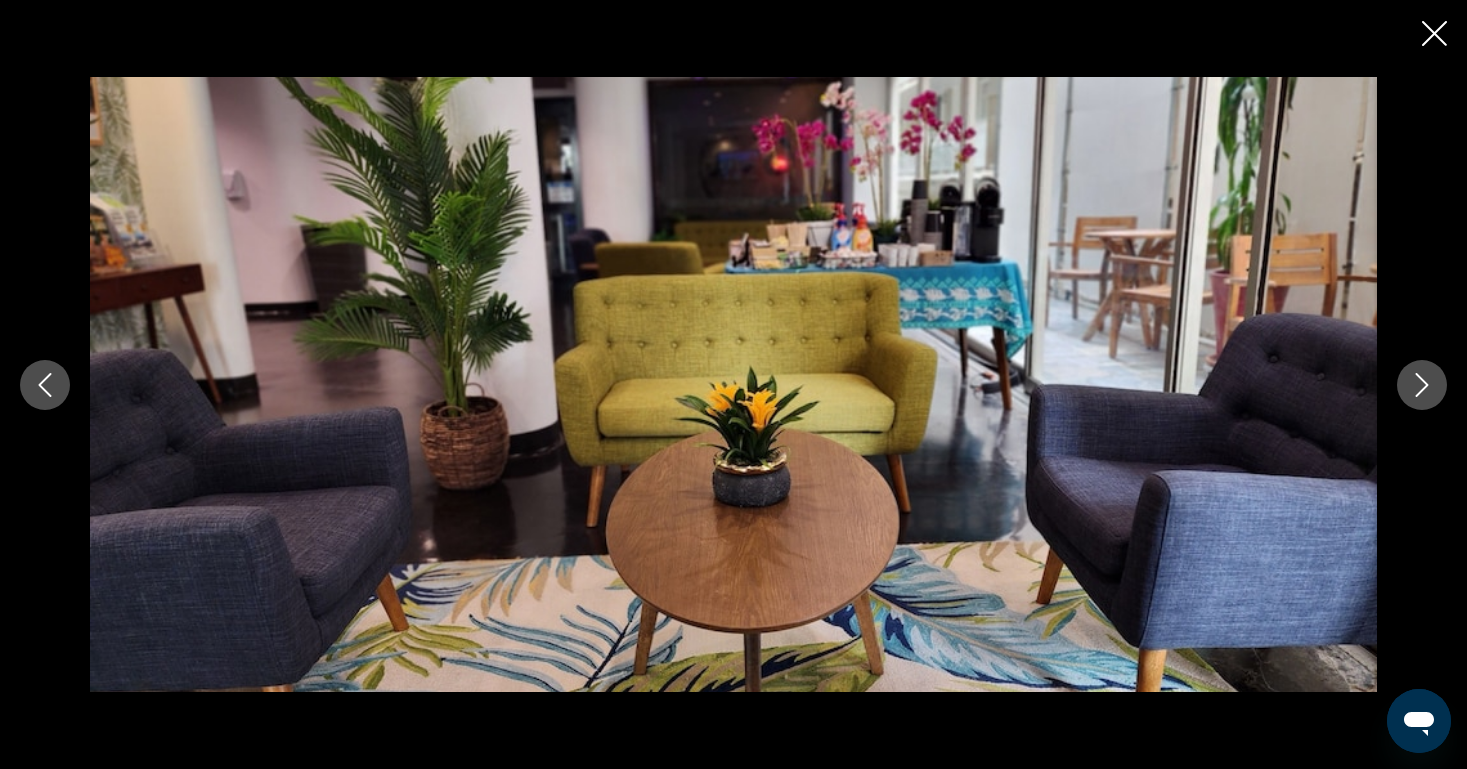 click at bounding box center (1422, 385) 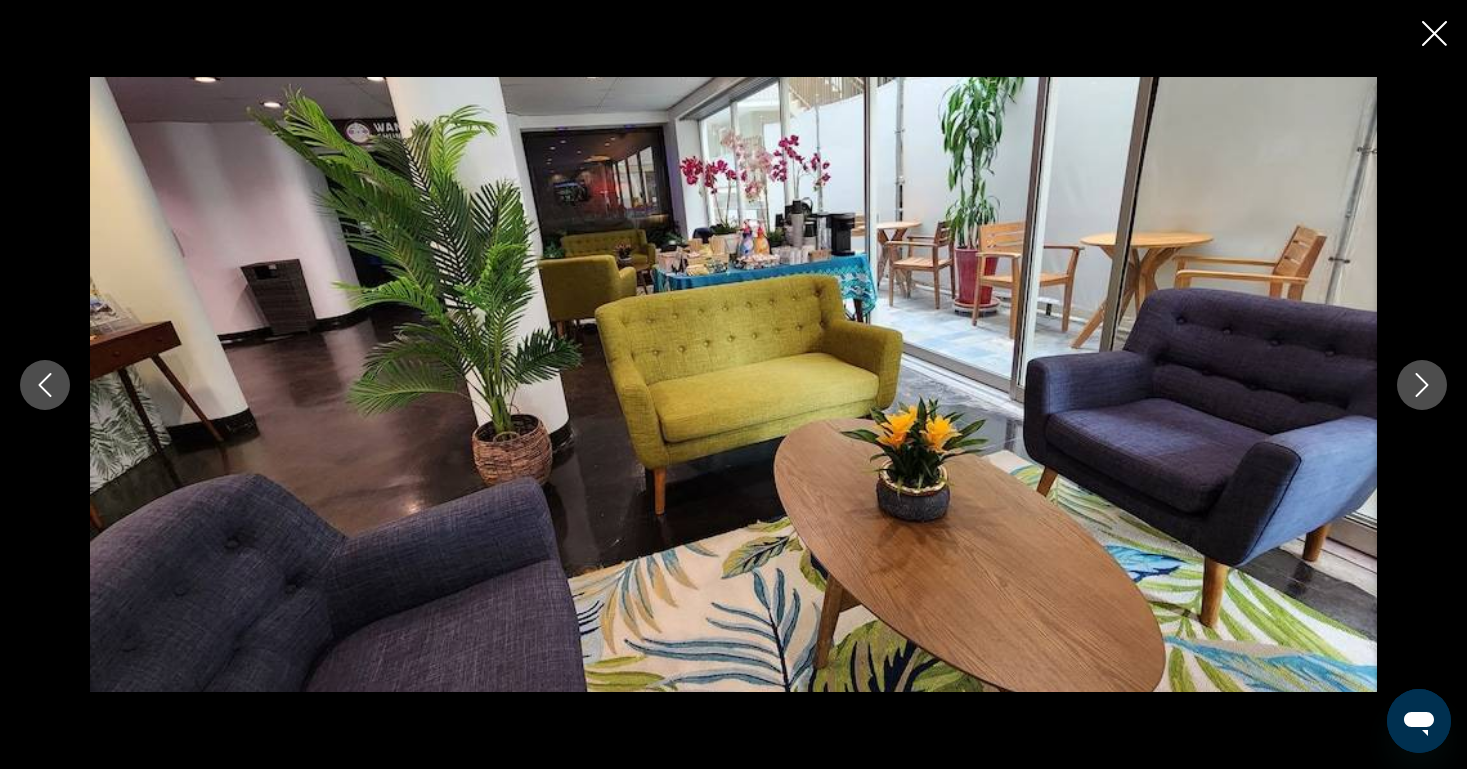 click at bounding box center [1422, 385] 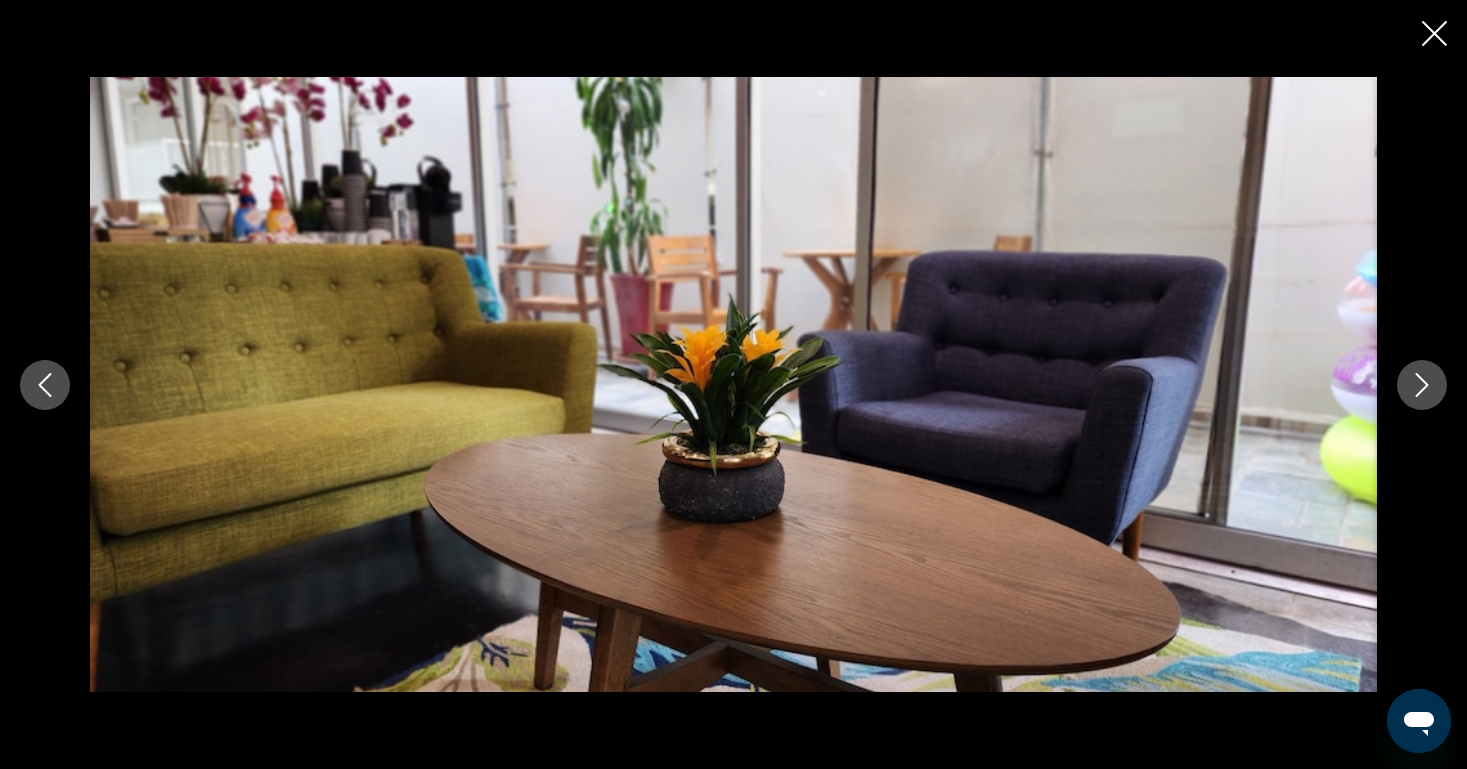 click at bounding box center (1422, 385) 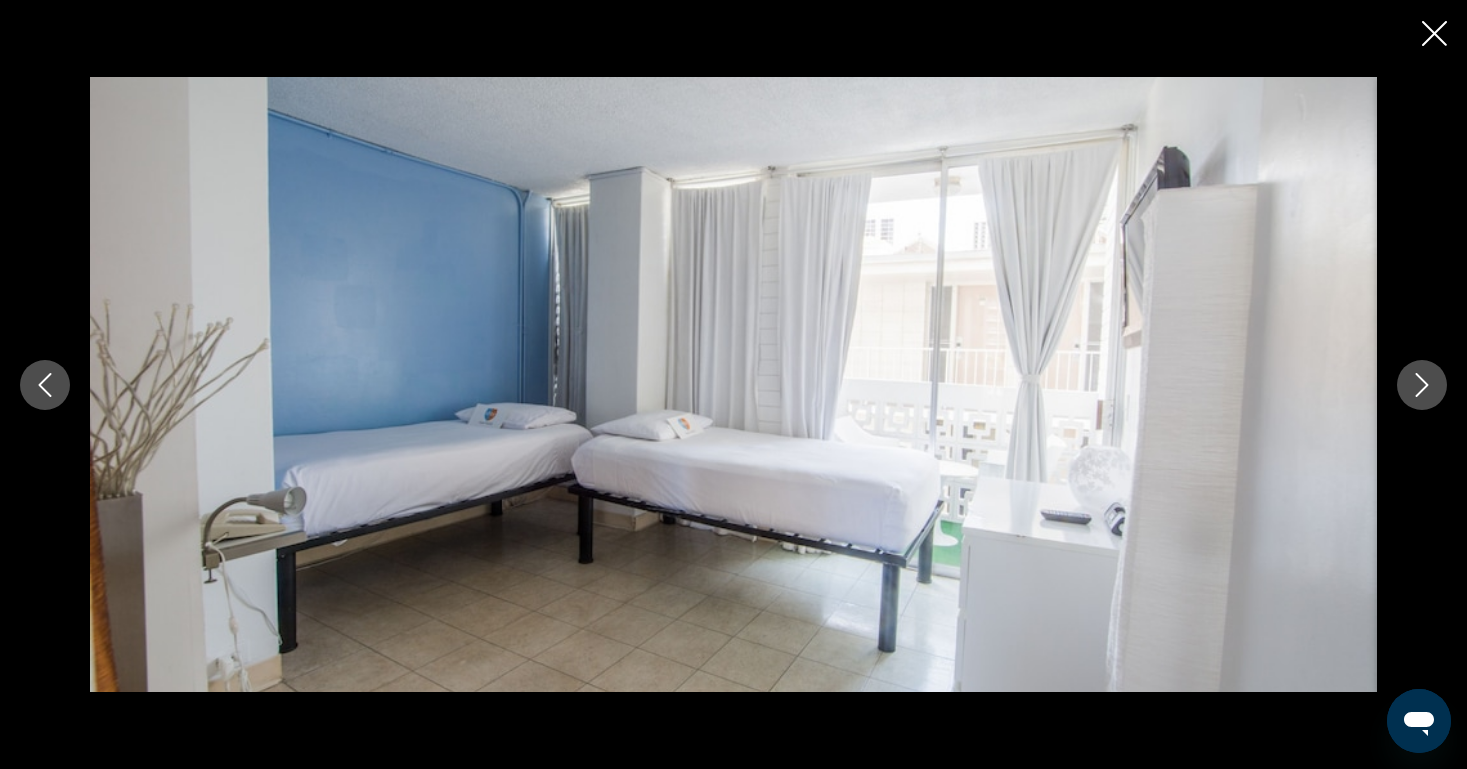 click at bounding box center [1422, 385] 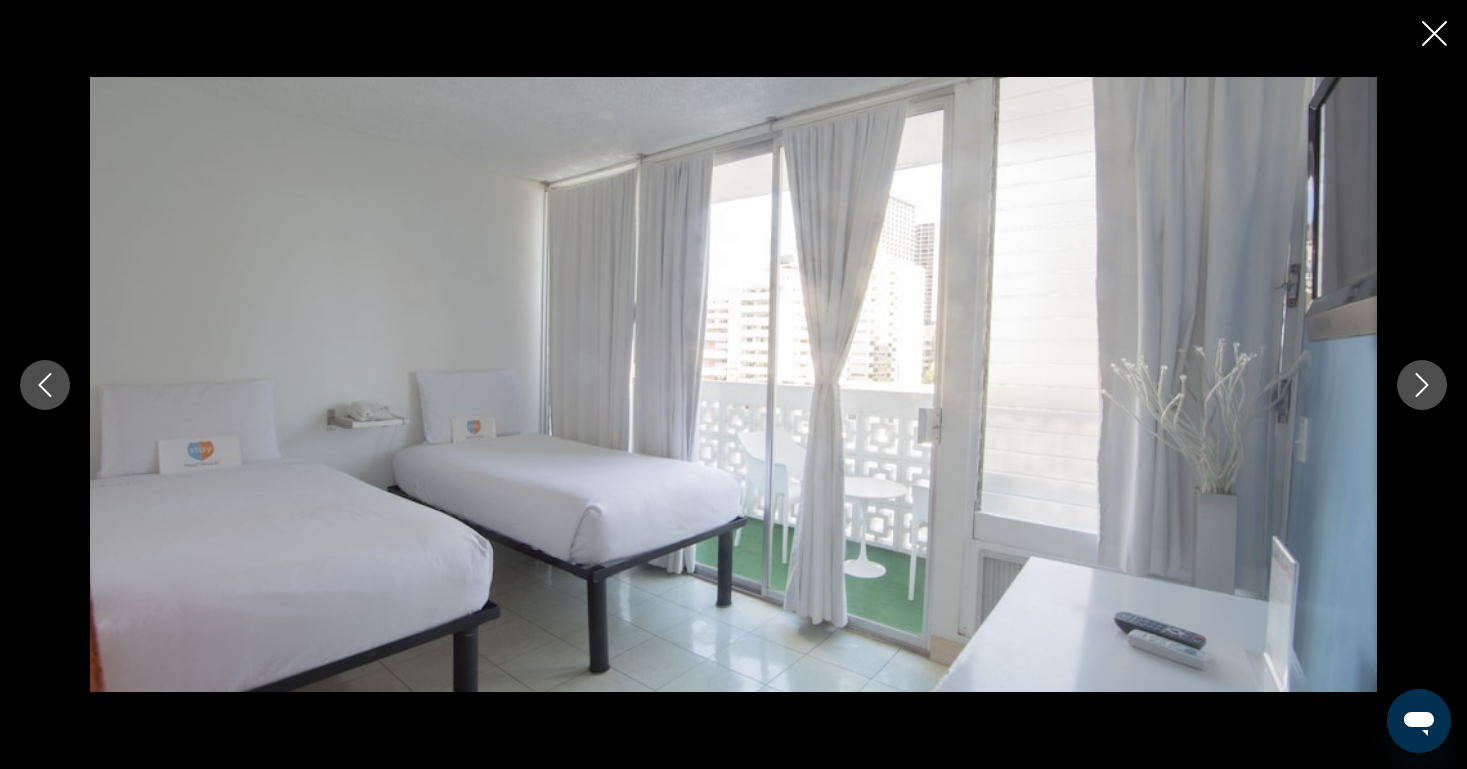 click at bounding box center (1422, 385) 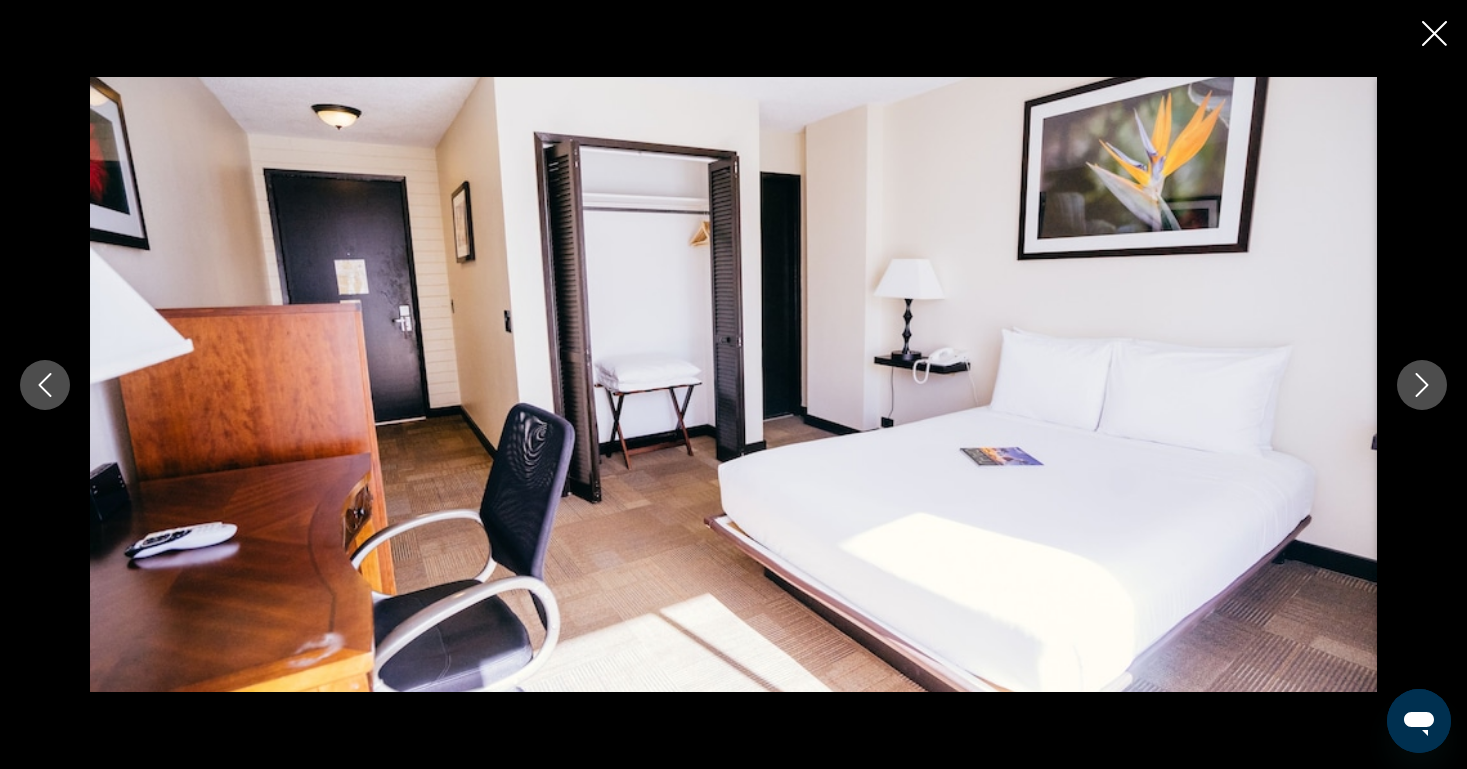 click at bounding box center [1422, 385] 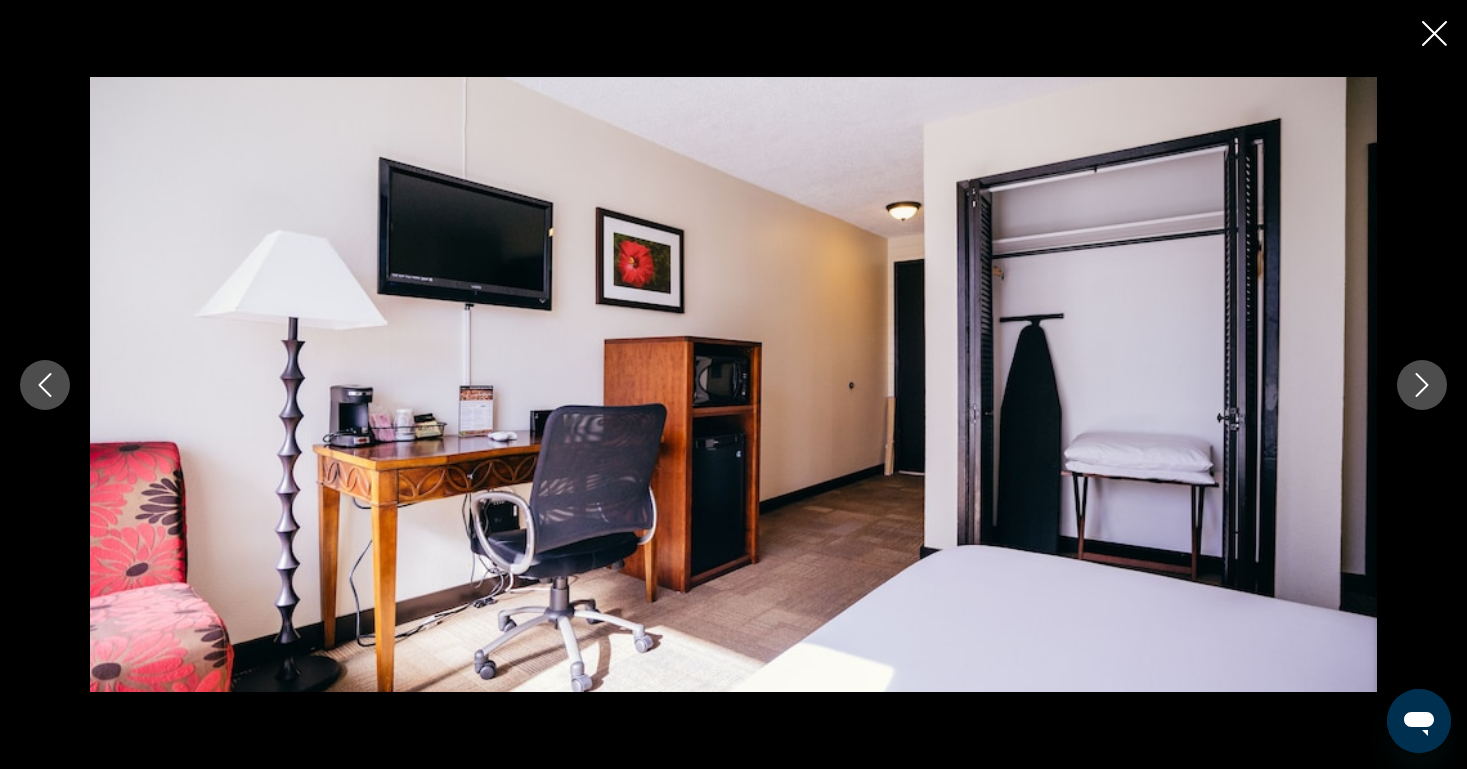 click 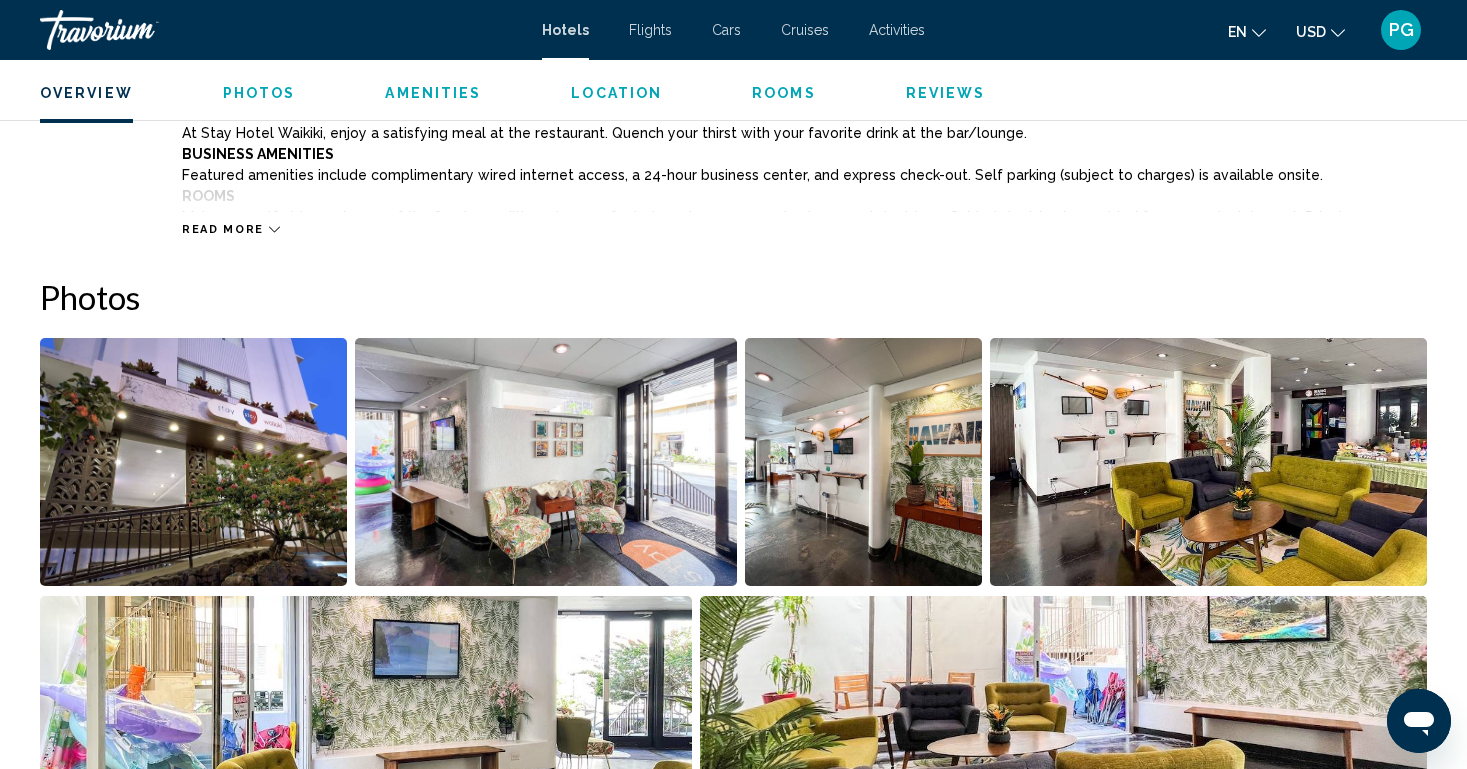click on "Overview Type [PROPERTY_TYPE] Address [NUMBER] [STREET], [CITY] [POSTAL_CODE], [COUNTRY] Description Amenities Make use of convenient amenities such as a television in a common area, tour/ticket assistance, and a vending machine. Dining At Stay Hotel Waikiki, enjoy a satisfying meal at the restaurant. Quench your thirst with your favorite drink at the bar/lounge. Business Amenities Featured amenities include complimentary wired internet access, a 24-hour business center, and express check-out. Self parking (subject to charges) is available onsite. Rooms Make yourself at home in one of the 80 air-conditioned rooms featuring microwaves and flat-screen televisions. Cable television is provided for your entertainment. Private bathrooms with bathtubs or showers feature complimentary toiletries and hair dryers. Conveniences include desks and complimentary newspapers, as well as phones with free local calls. Attractions Distances are displayed to the nearest 0.1 mile and kilometer. Waikiki Beach - [DISTANCE] km / [DISTANCE] mi Location Faxes +" at bounding box center (733, 1812) 